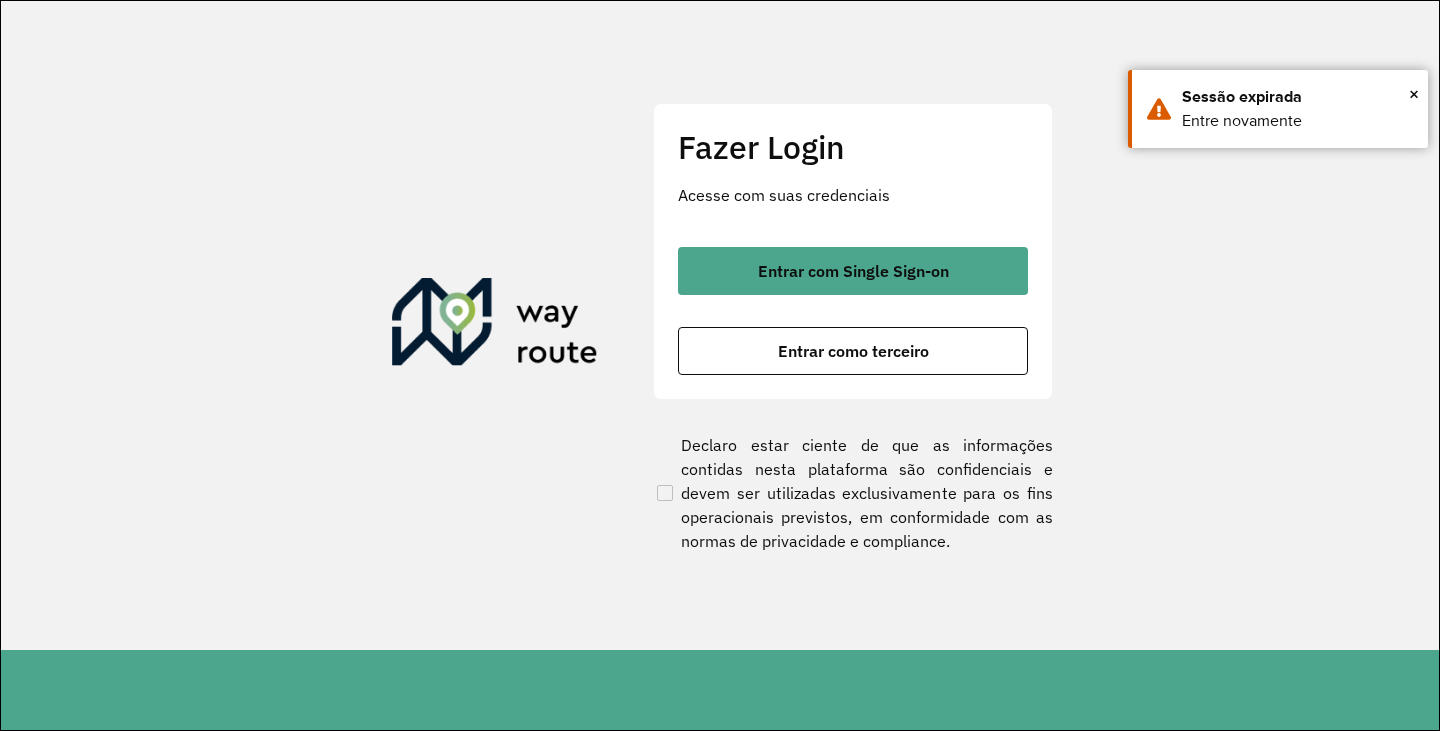 scroll, scrollTop: 0, scrollLeft: 0, axis: both 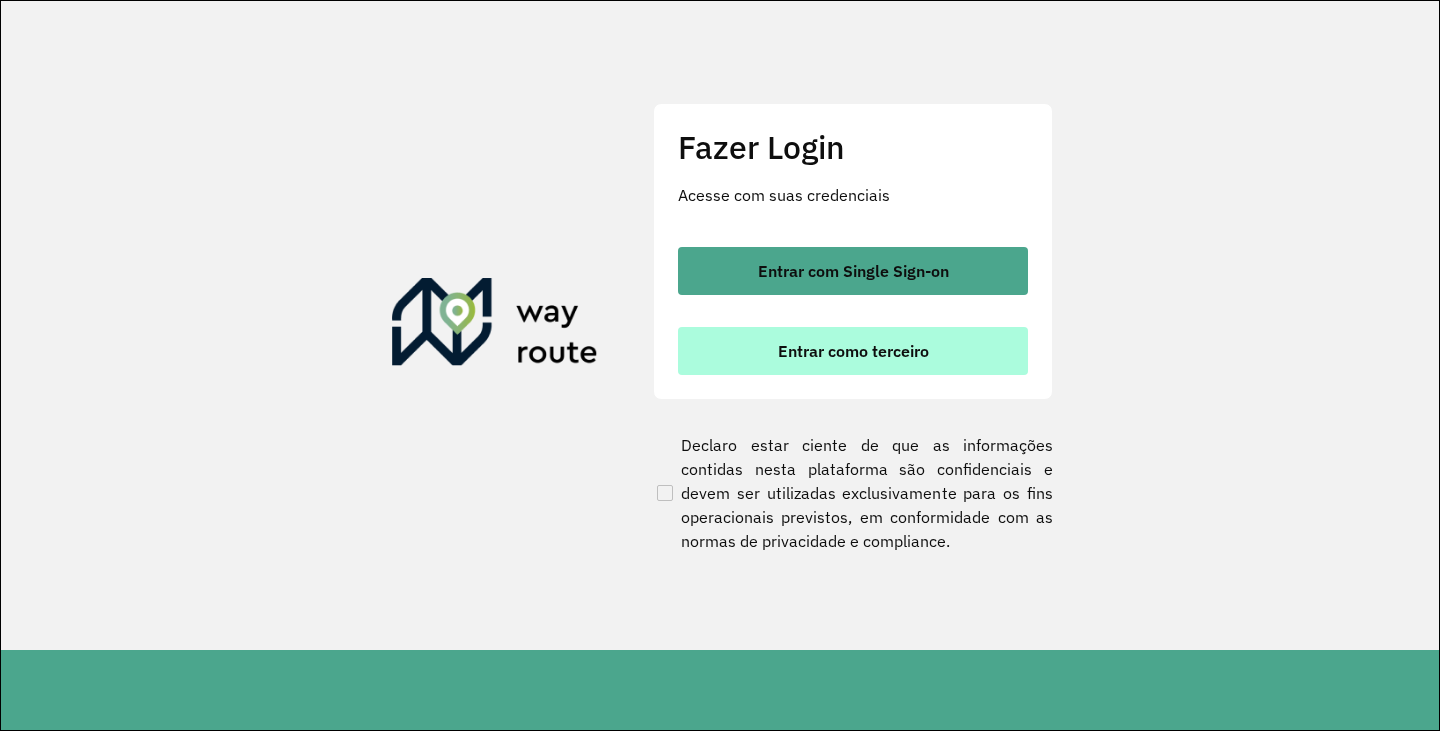 click on "Entrar como terceiro" at bounding box center [853, 351] 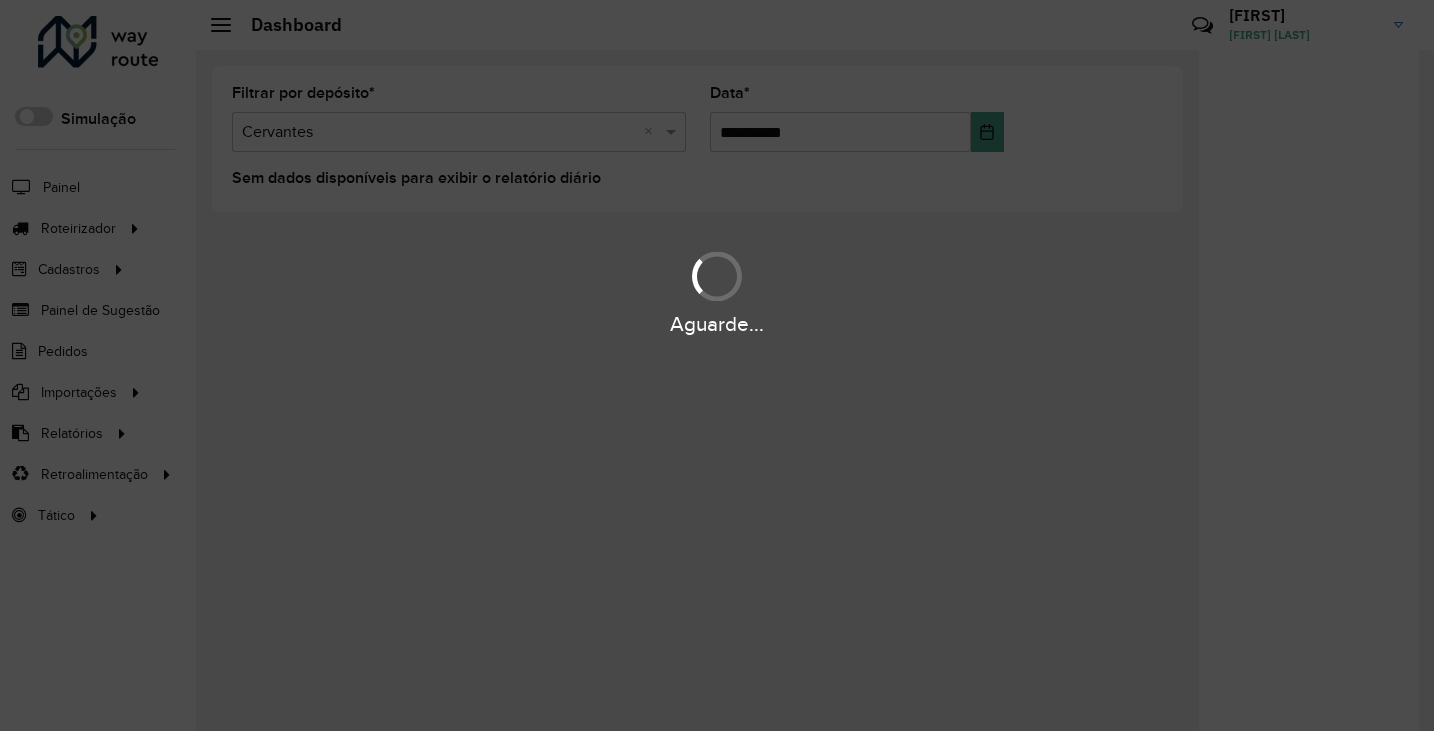 scroll, scrollTop: 0, scrollLeft: 0, axis: both 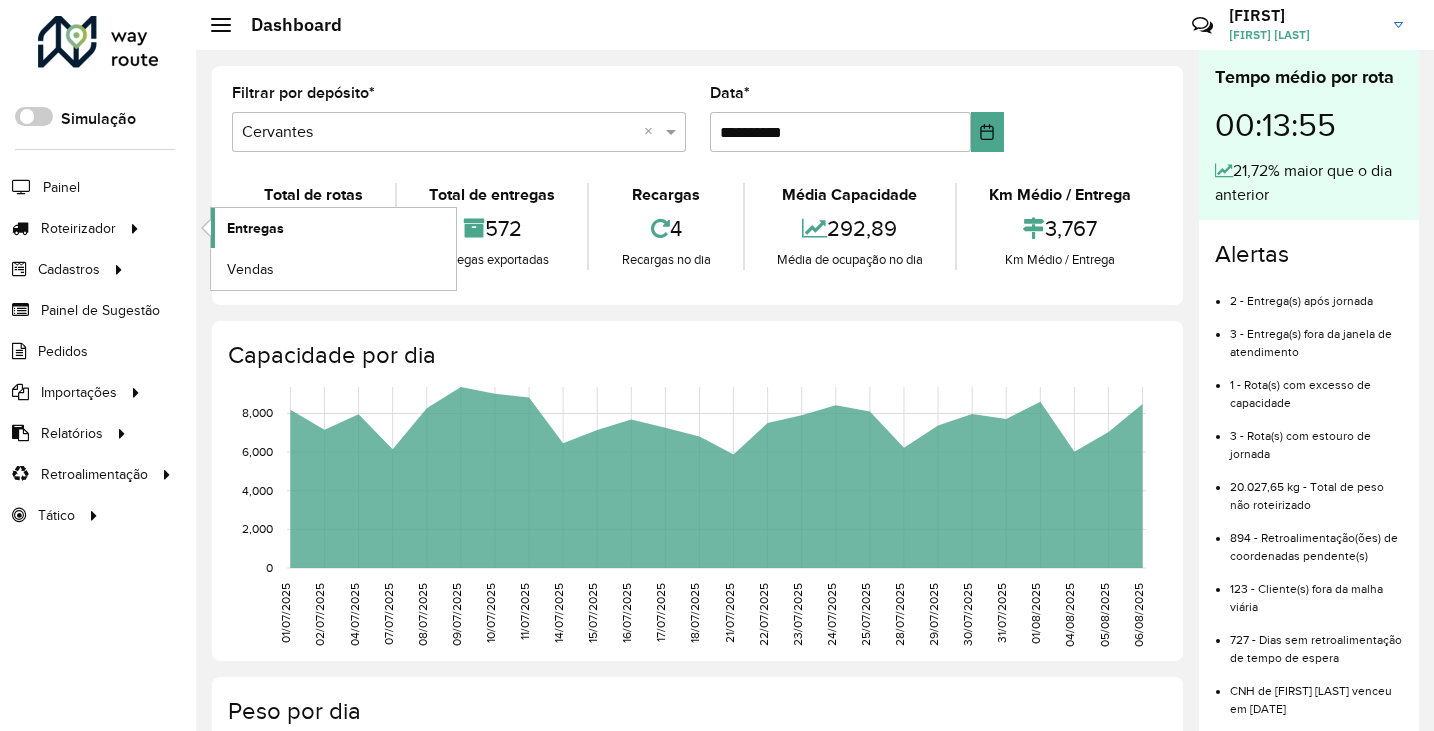click on "Entregas" 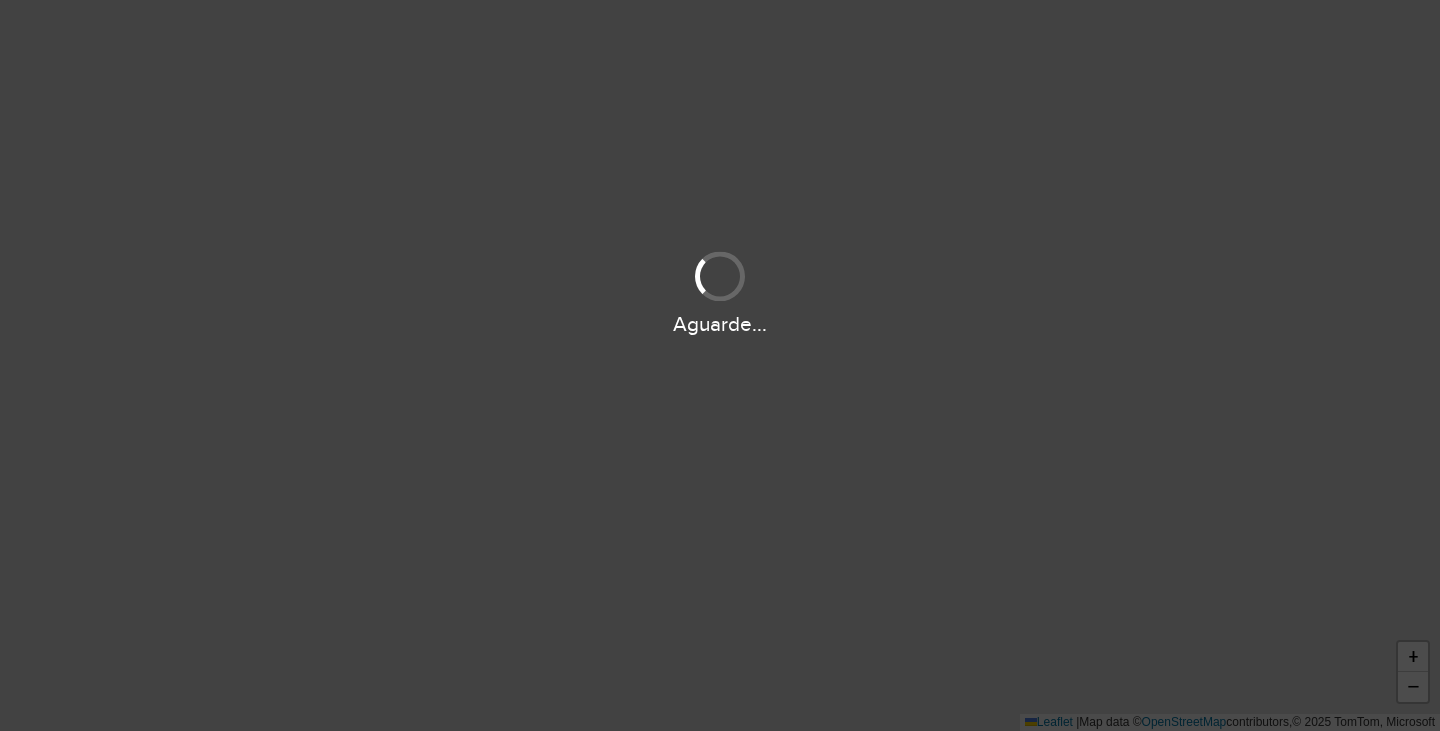 scroll, scrollTop: 0, scrollLeft: 0, axis: both 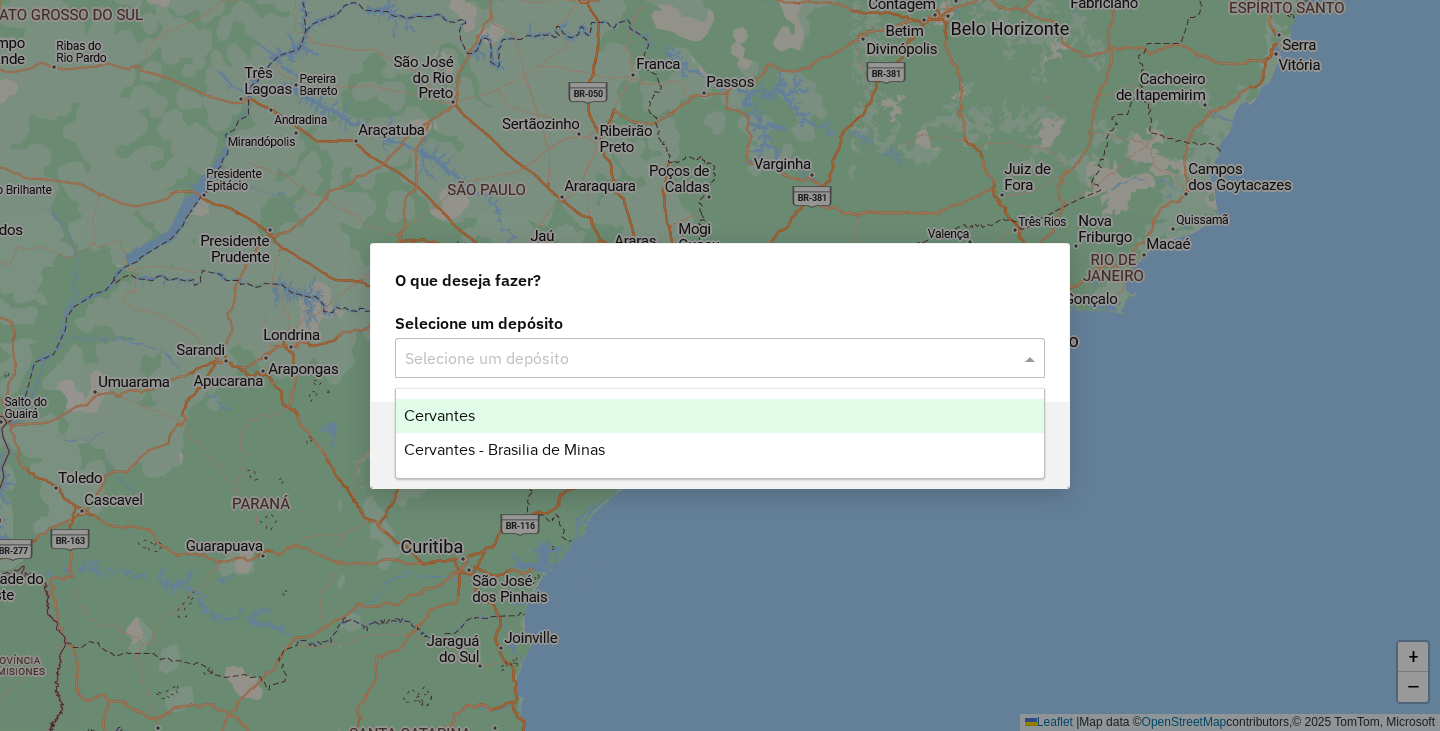 click on "Selecione um depósito" 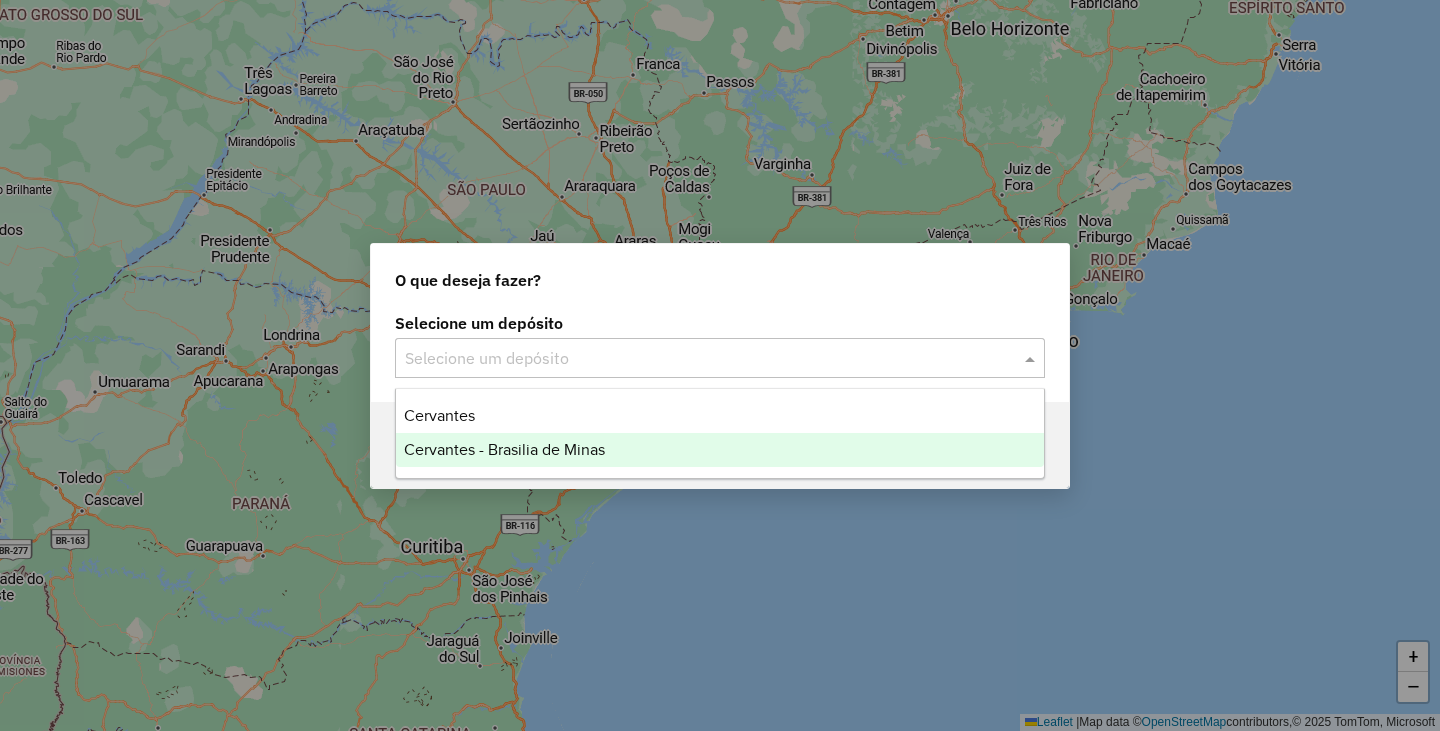 click on "Cervantes - Brasilia de Minas" at bounding box center [504, 449] 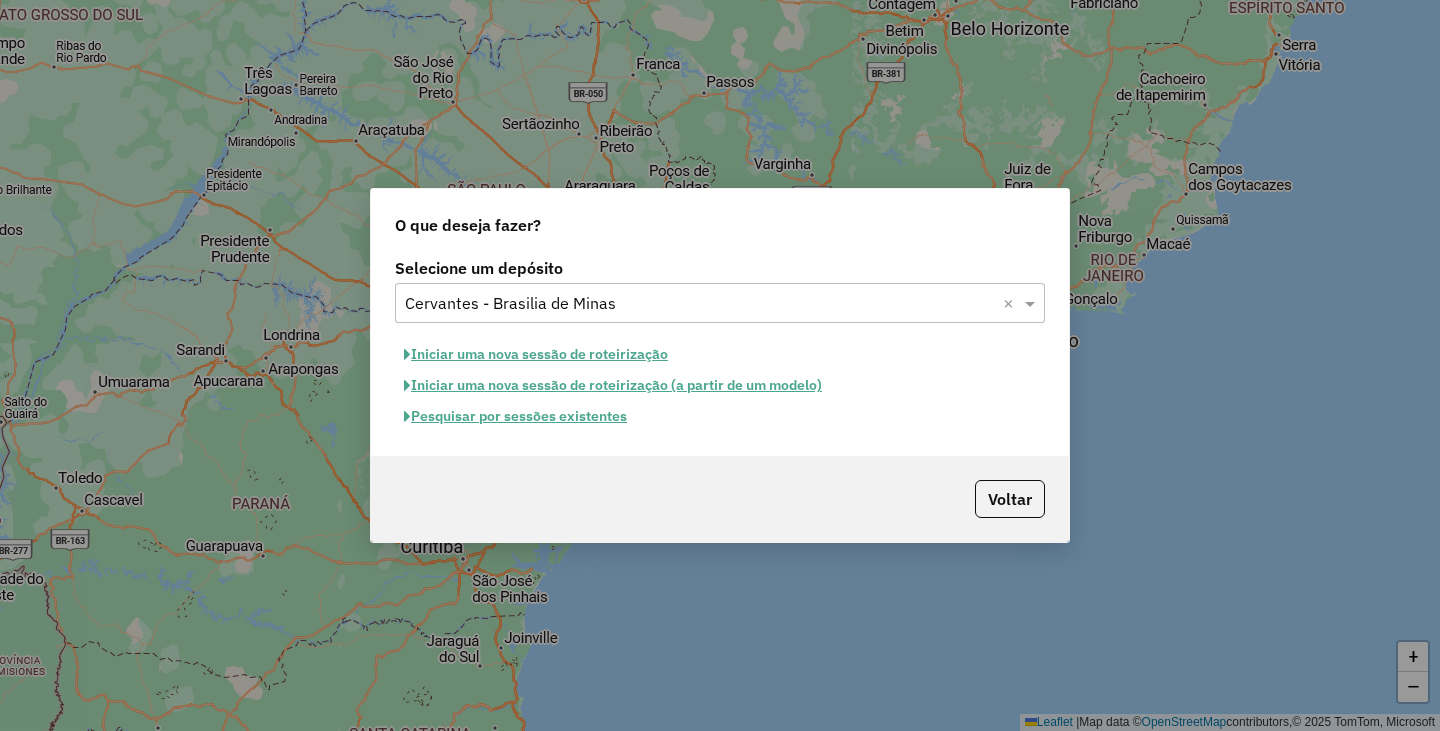 click on "Pesquisar por sessões existentes" 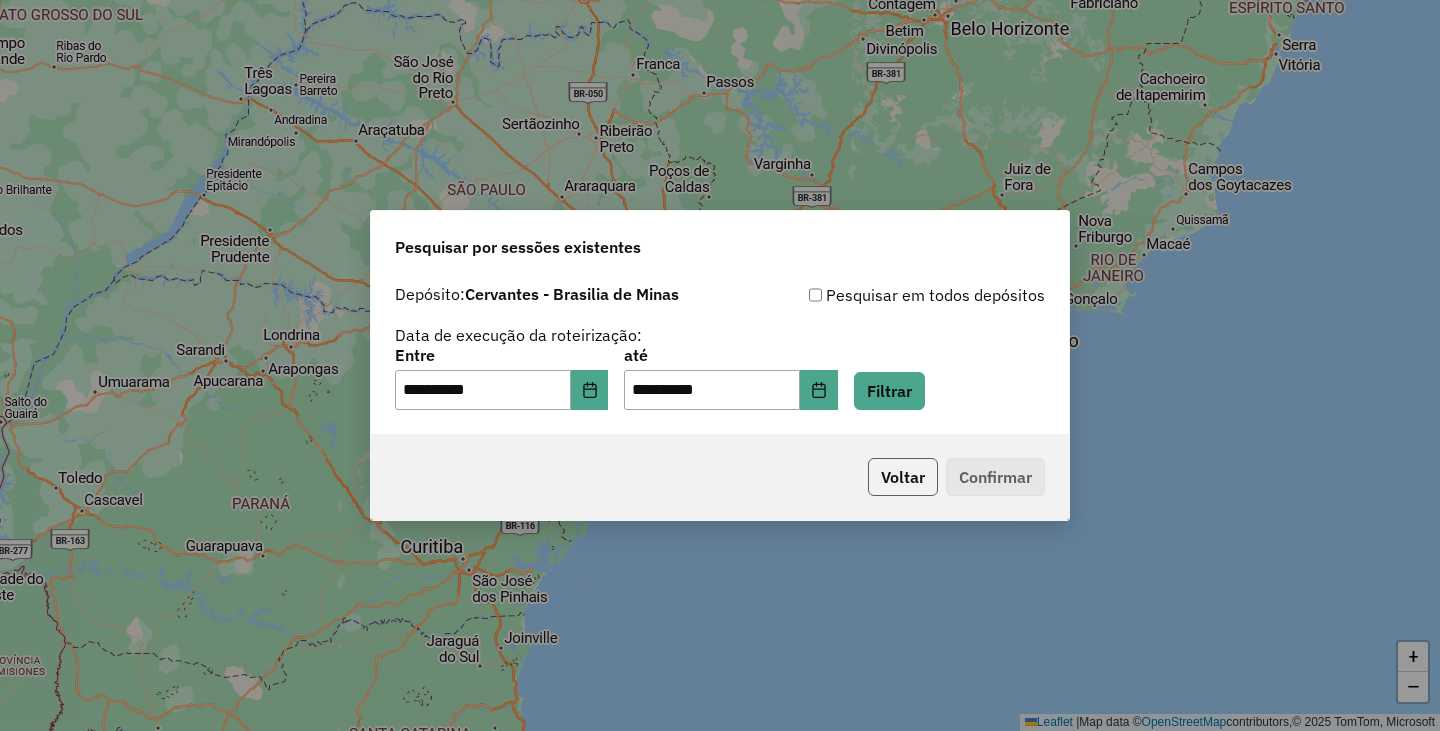 click on "Voltar" 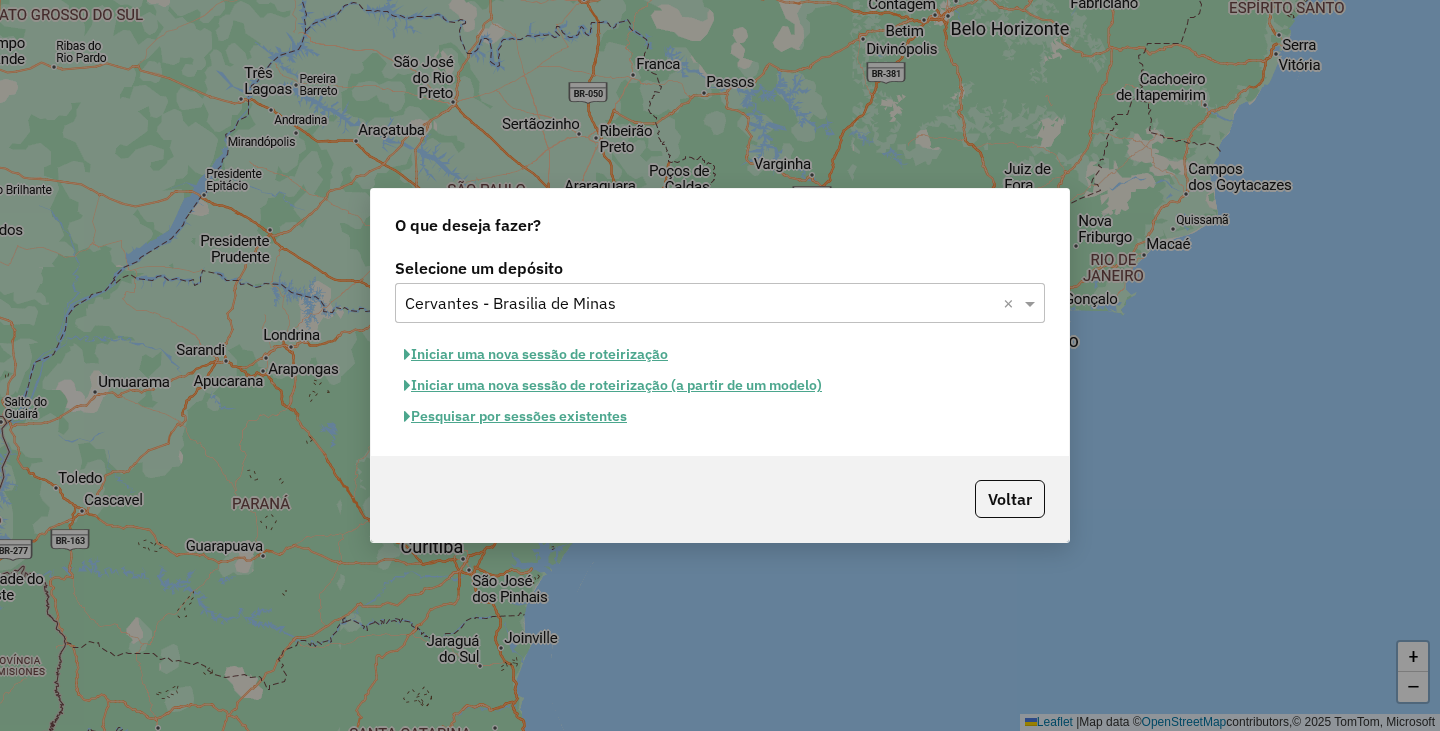 click on "Pesquisar por sessões existentes" 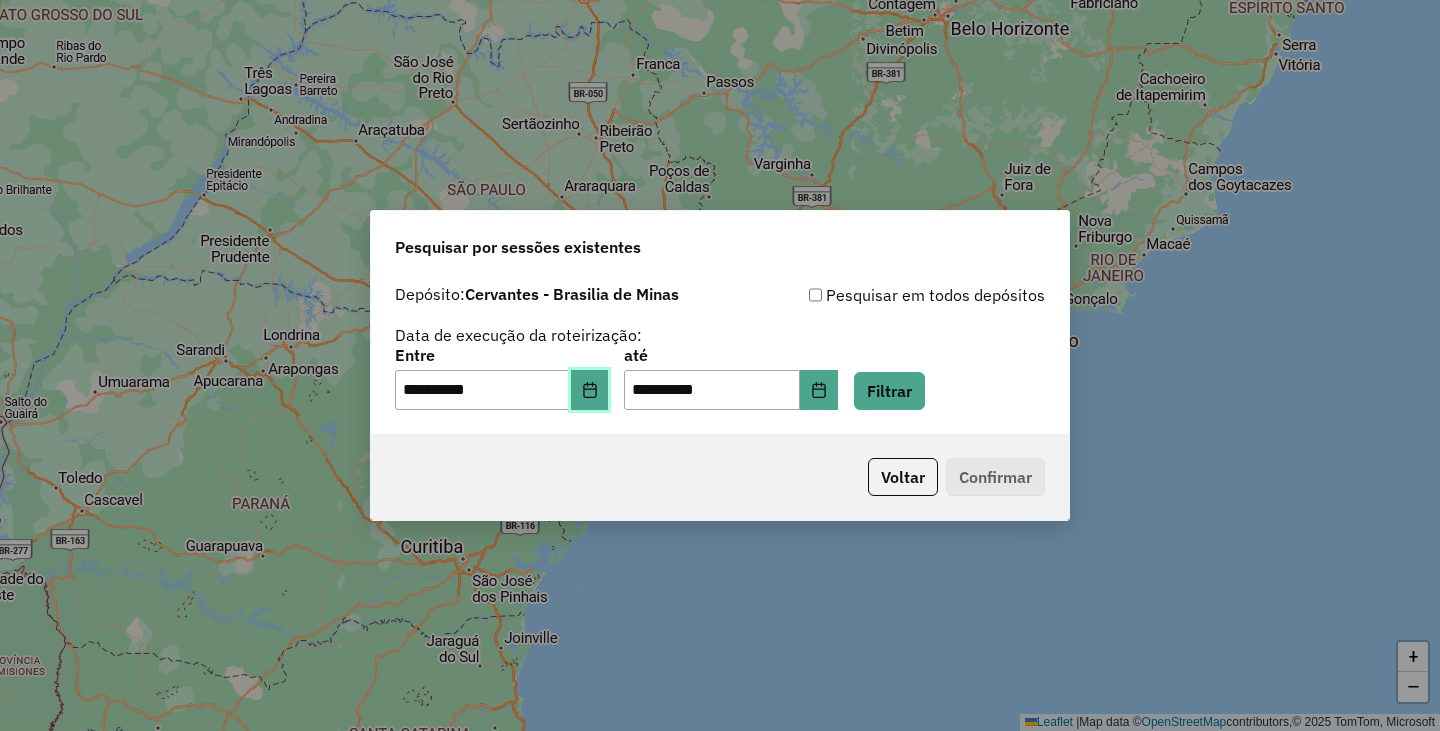 click 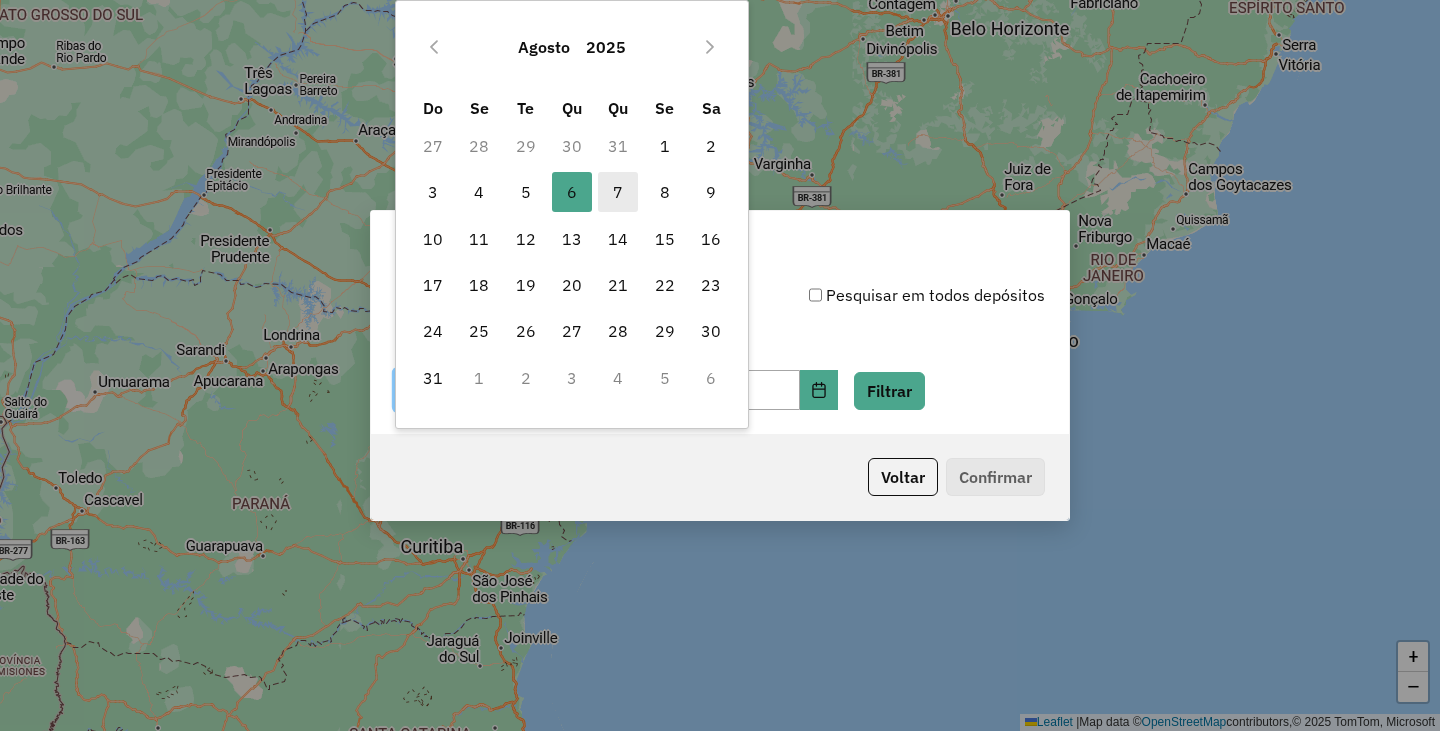 click on "7" at bounding box center (618, 192) 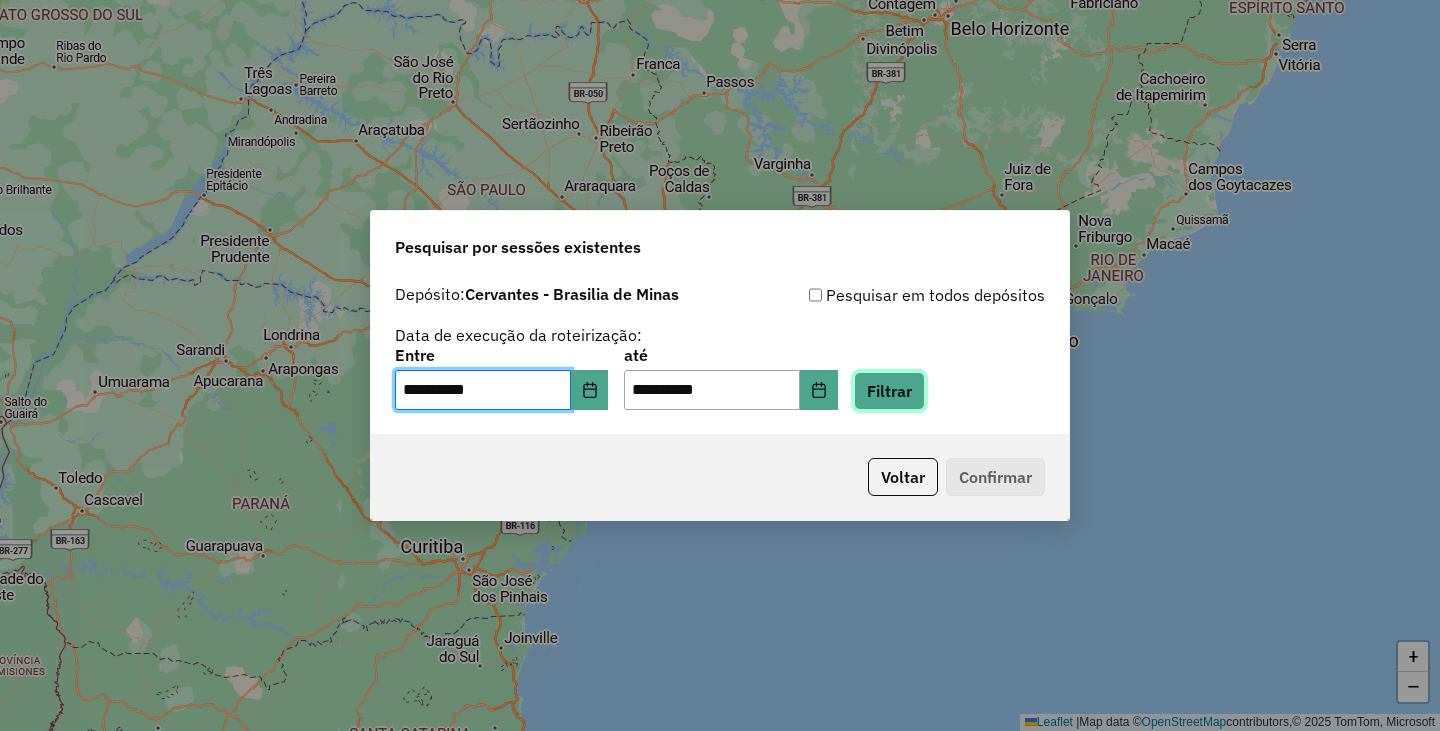 click on "Filtrar" 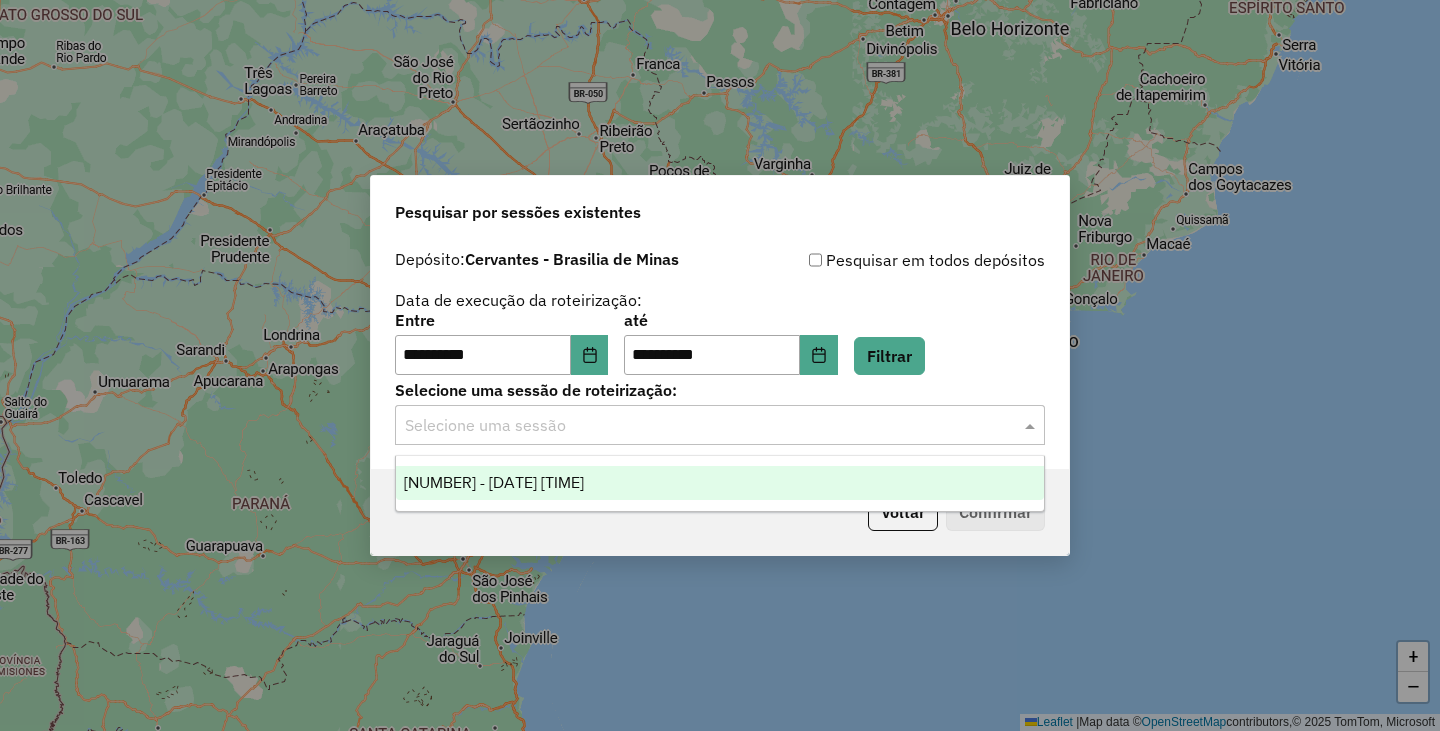 click 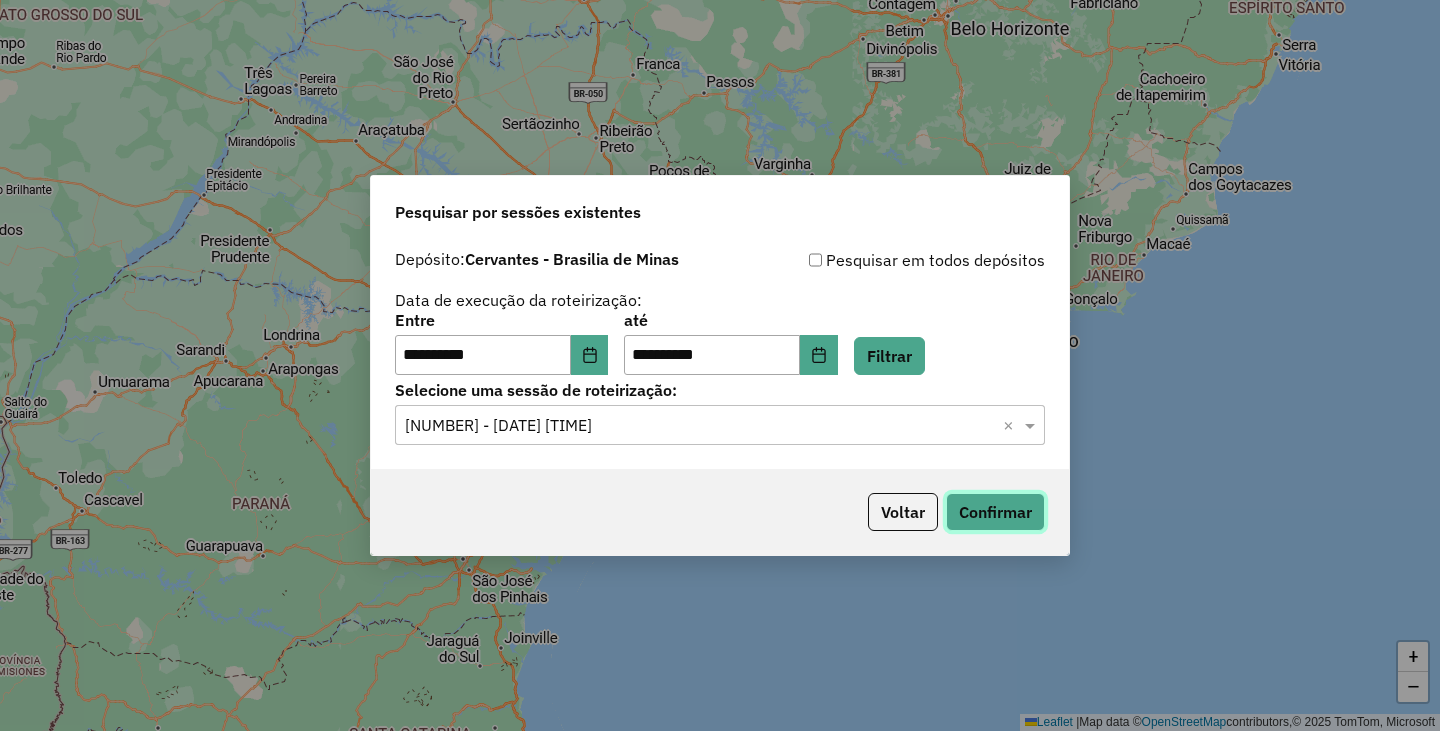 click on "Confirmar" 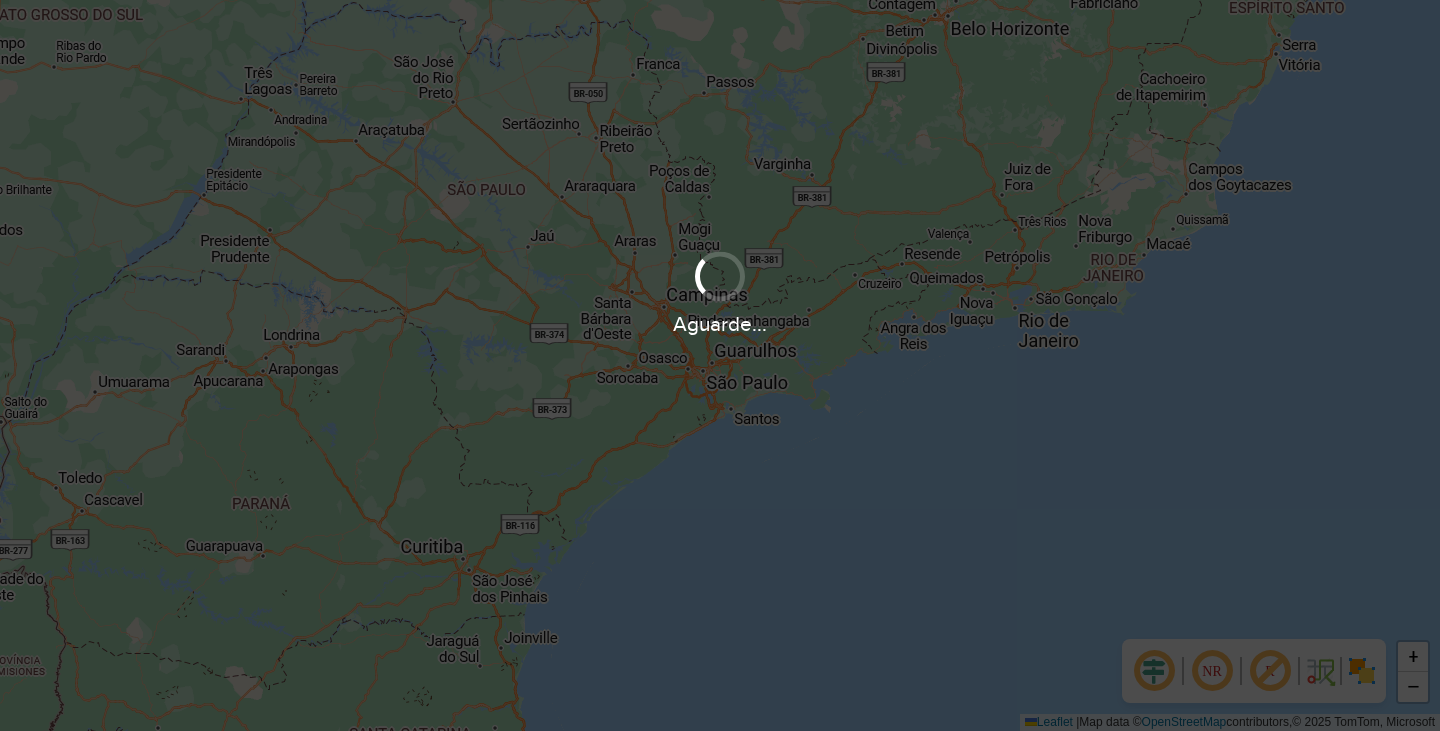 scroll, scrollTop: 0, scrollLeft: 0, axis: both 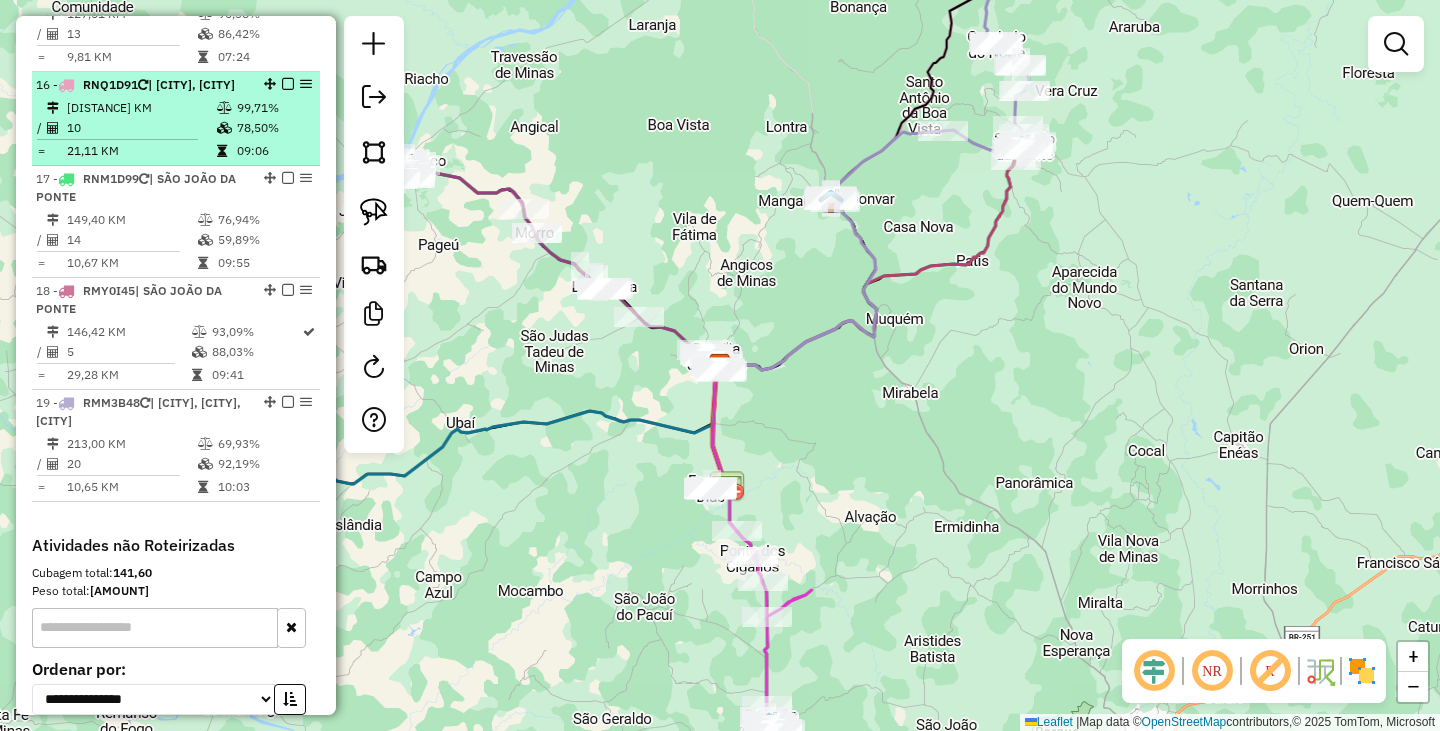 select on "**********" 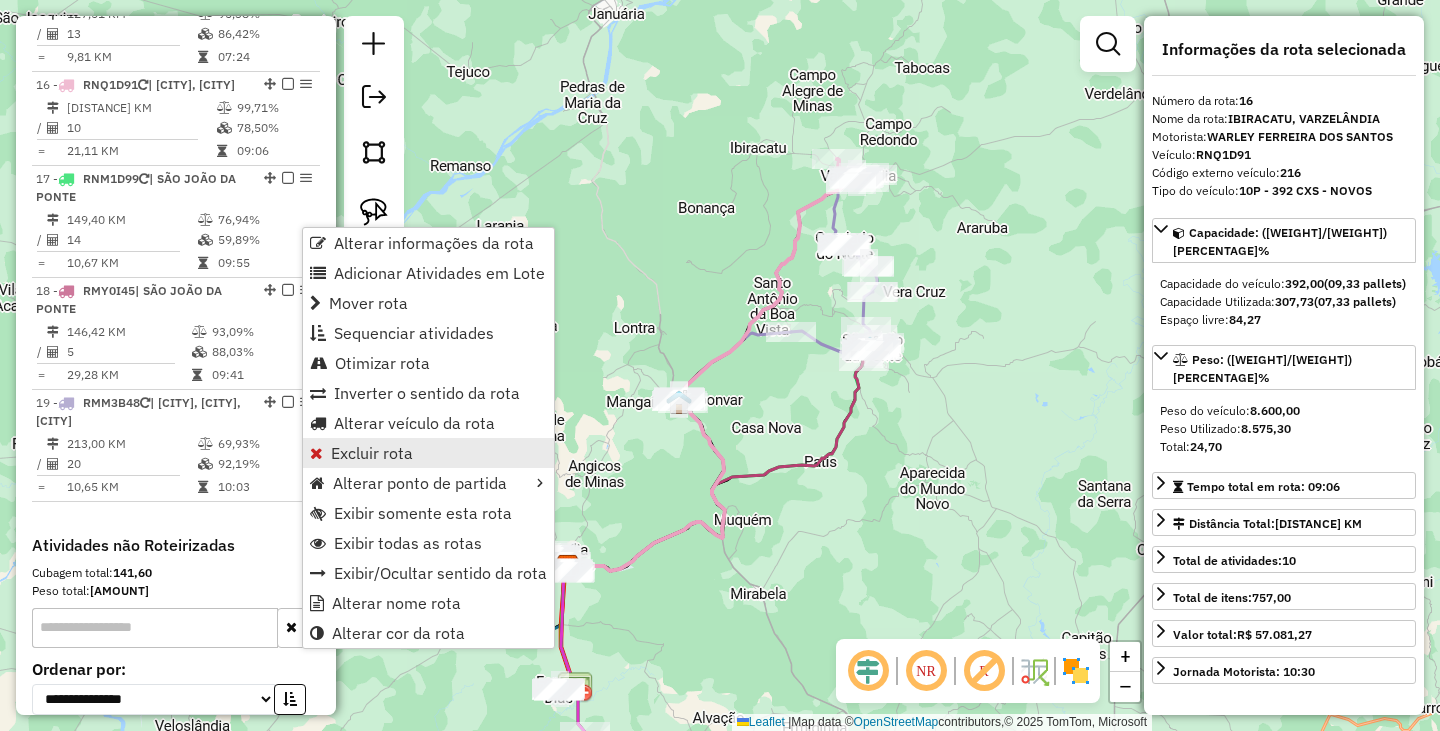 click on "Excluir rota" at bounding box center [428, 453] 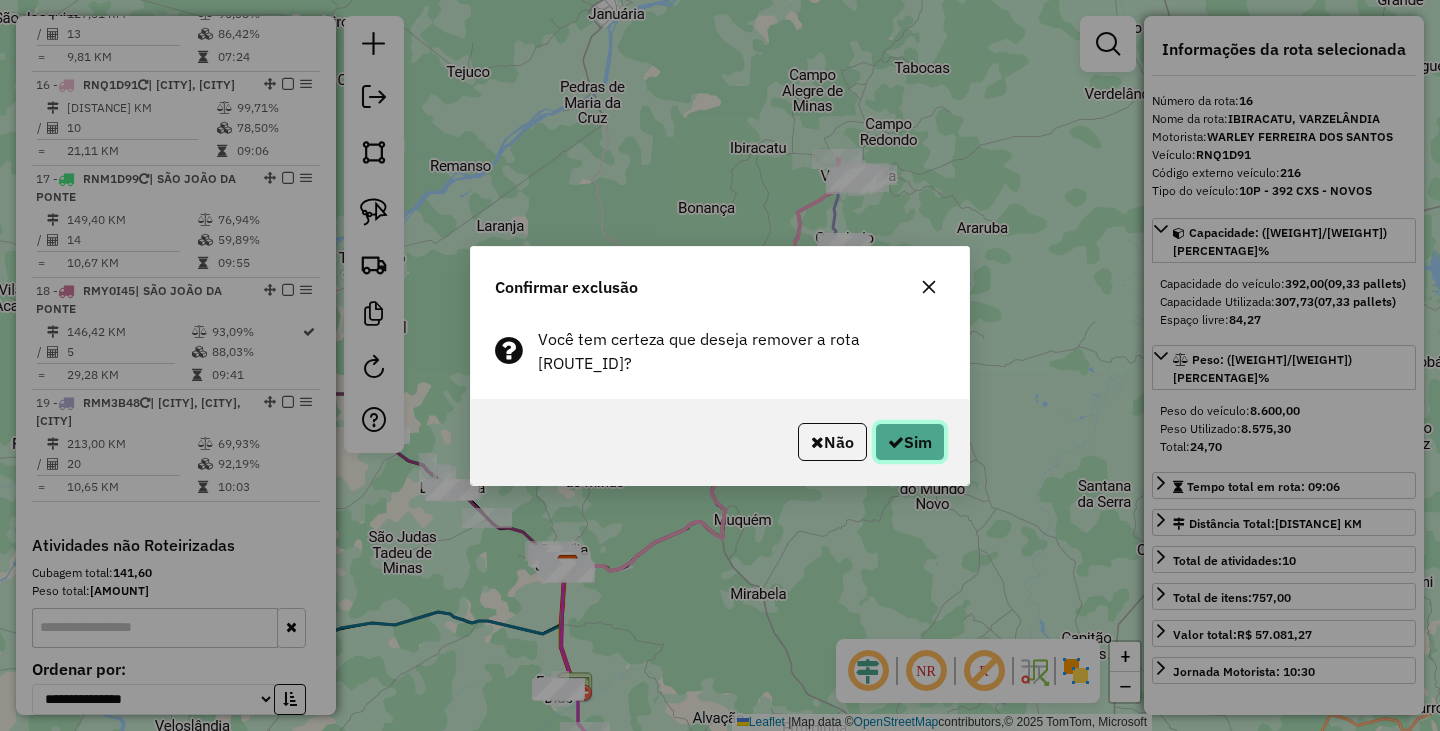drag, startPoint x: 898, startPoint y: 433, endPoint x: 885, endPoint y: 429, distance: 13.601471 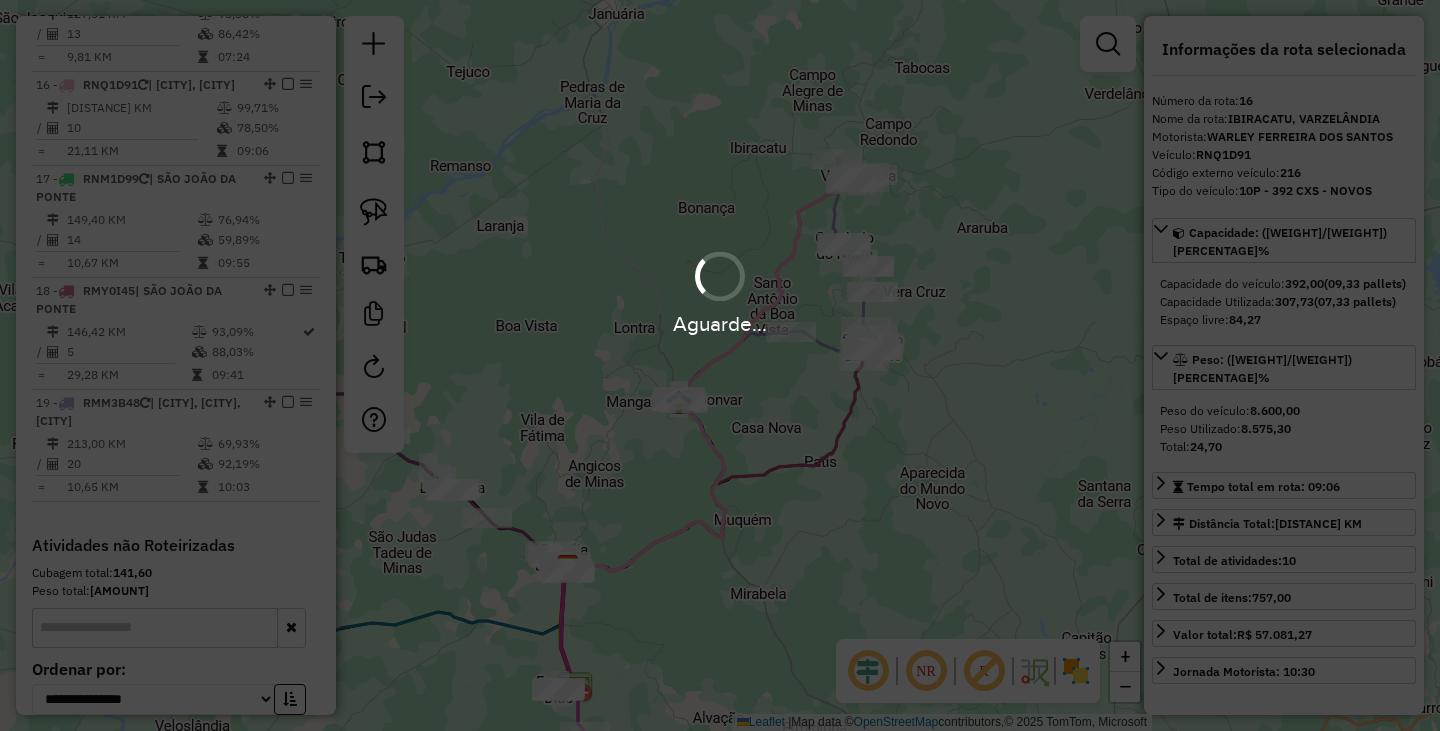 scroll, scrollTop: 2182, scrollLeft: 0, axis: vertical 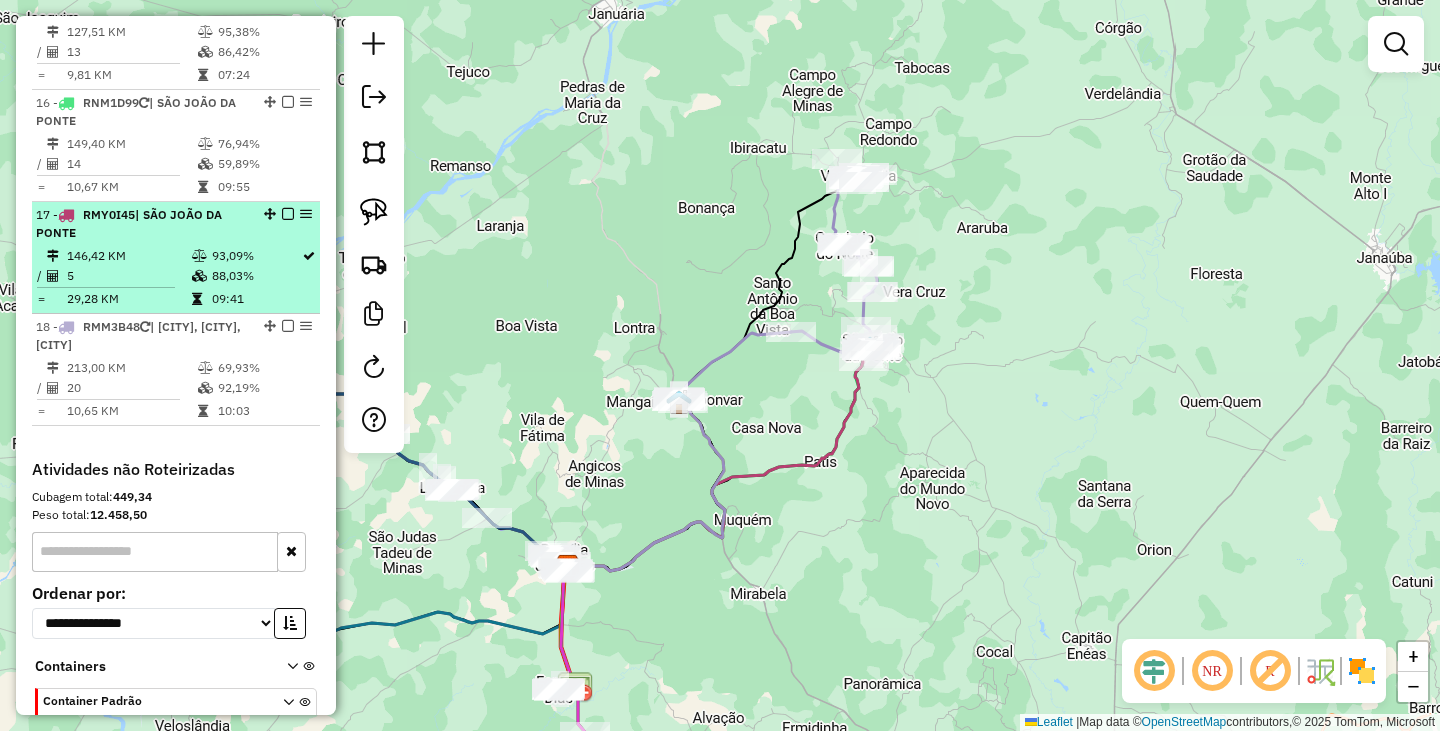 select on "**********" 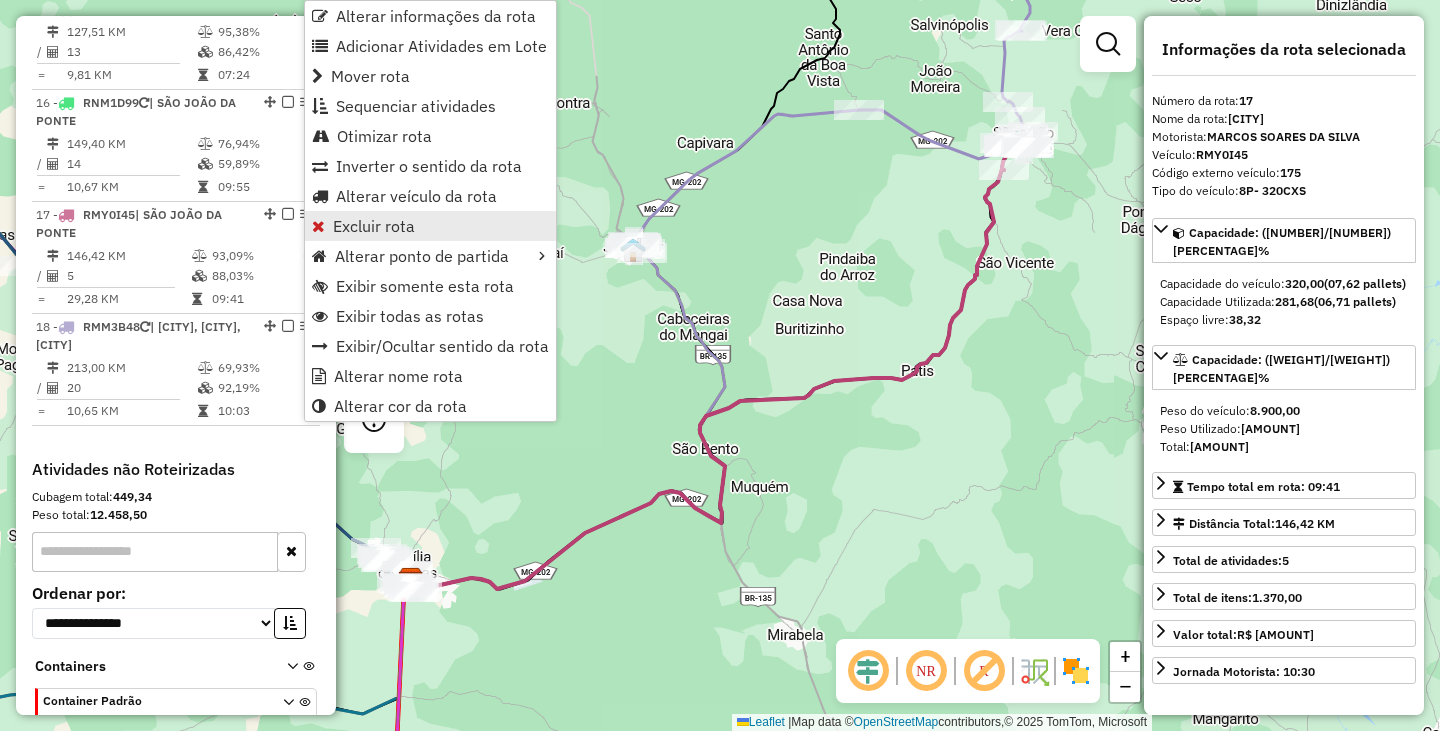 click on "Excluir rota" at bounding box center (374, 226) 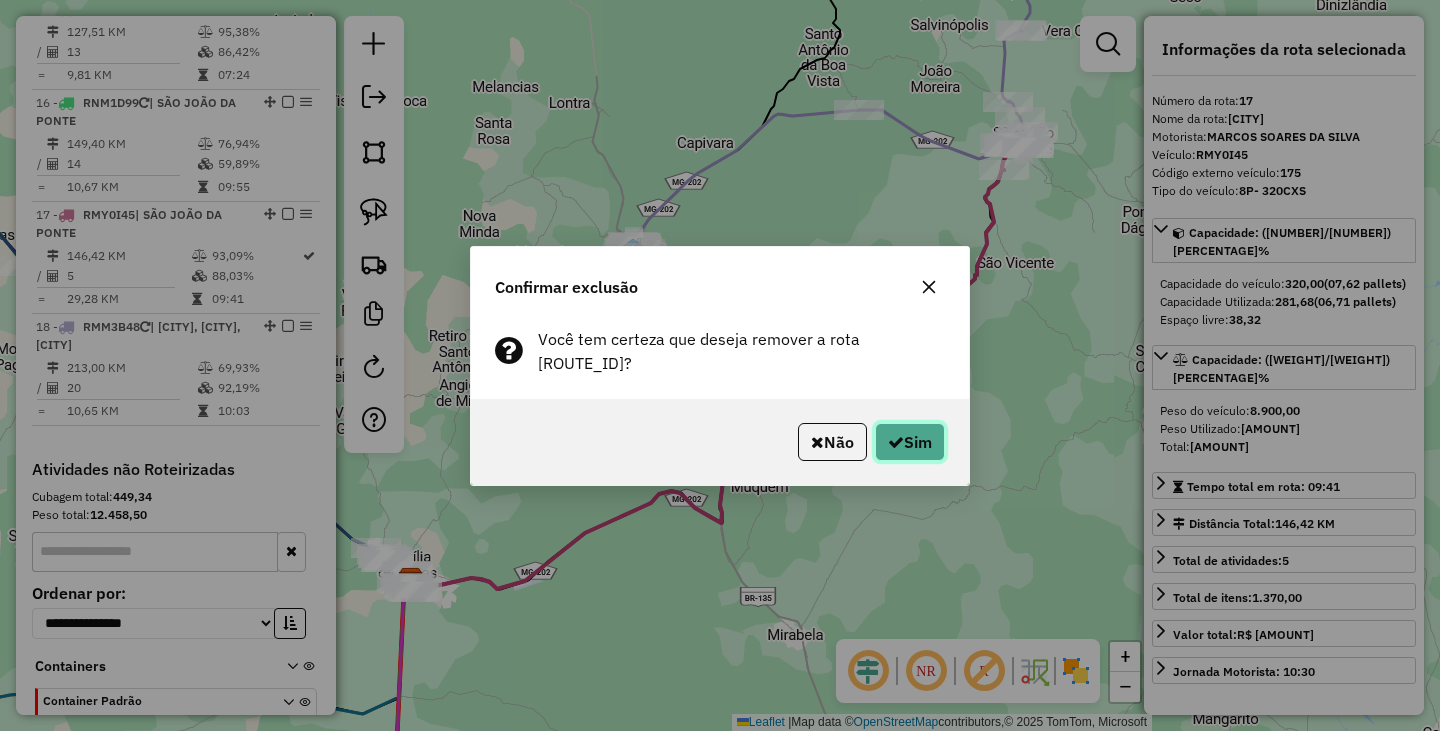click 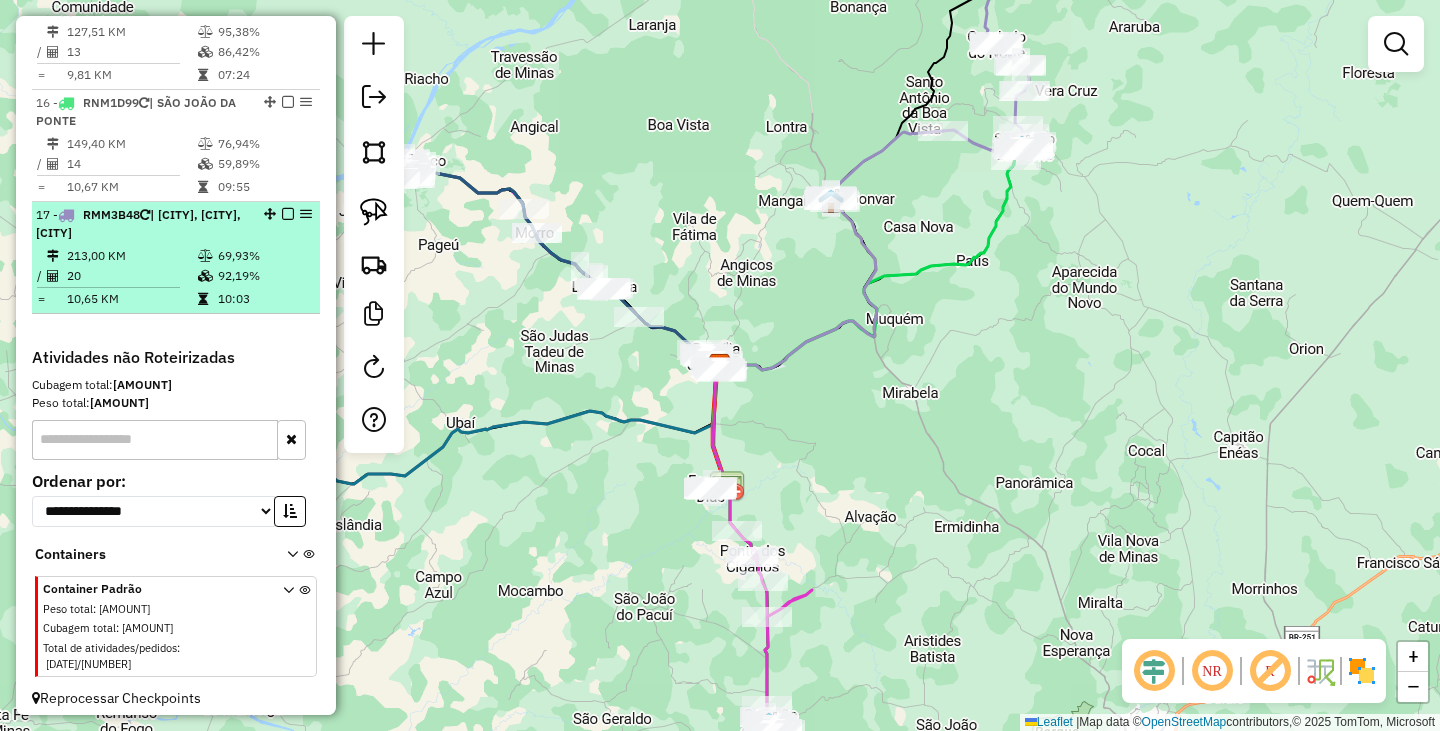 select on "**********" 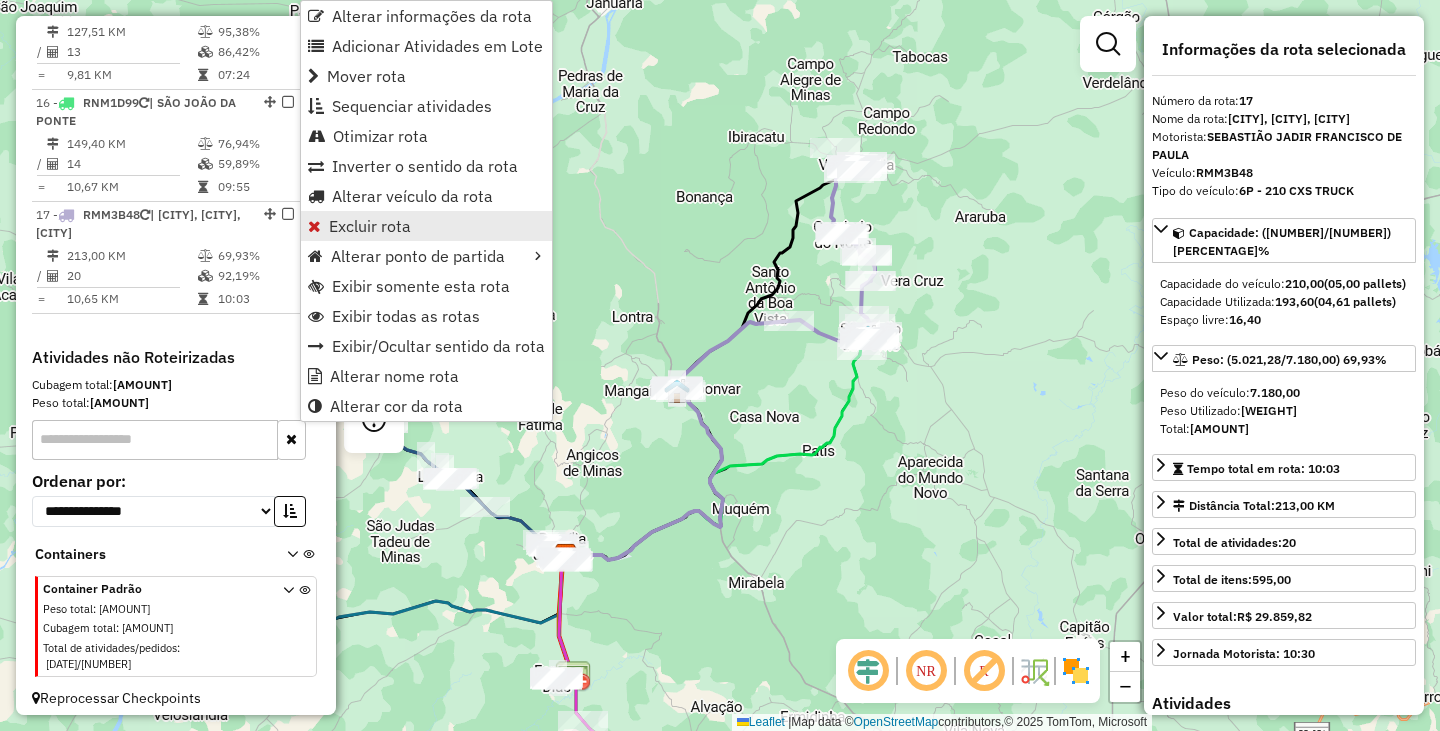 click on "Excluir rota" at bounding box center [370, 226] 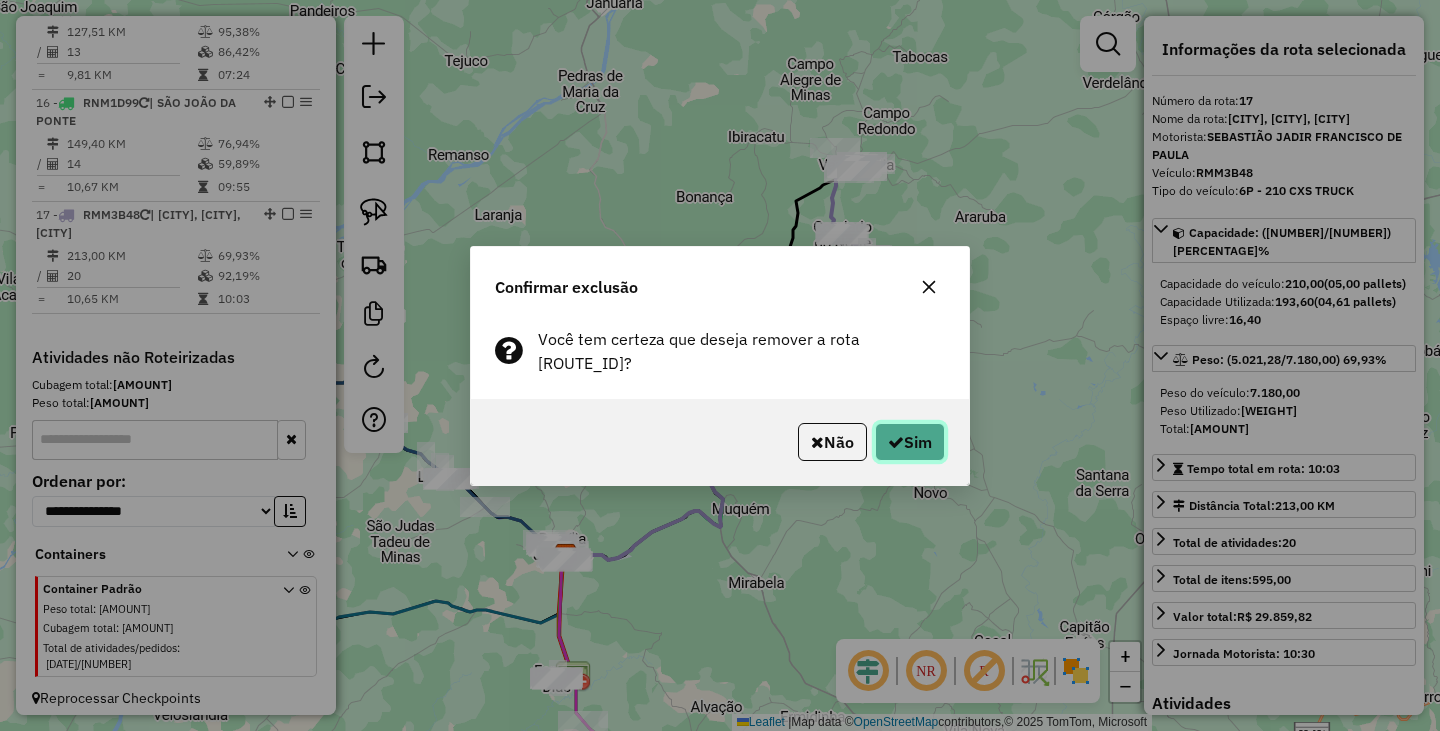 click on "Sim" 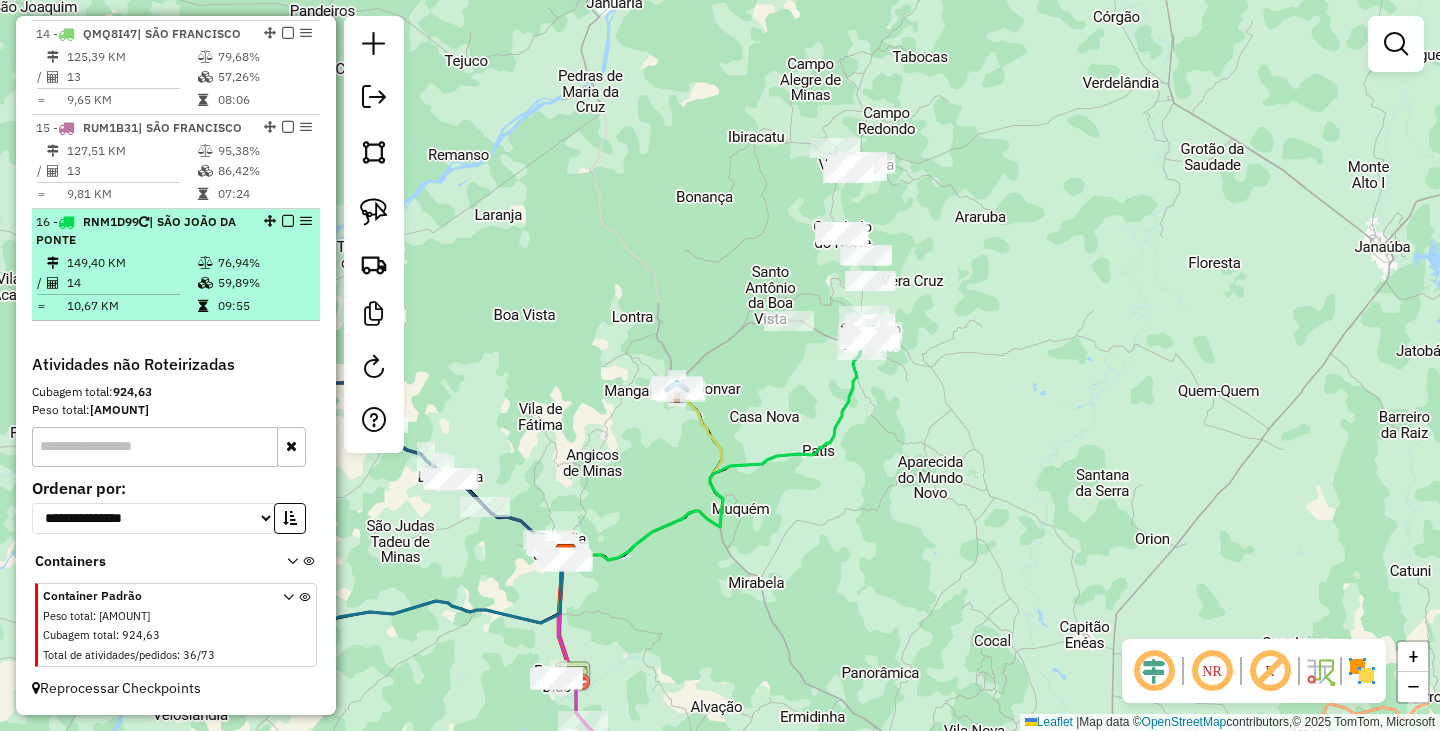 select on "**********" 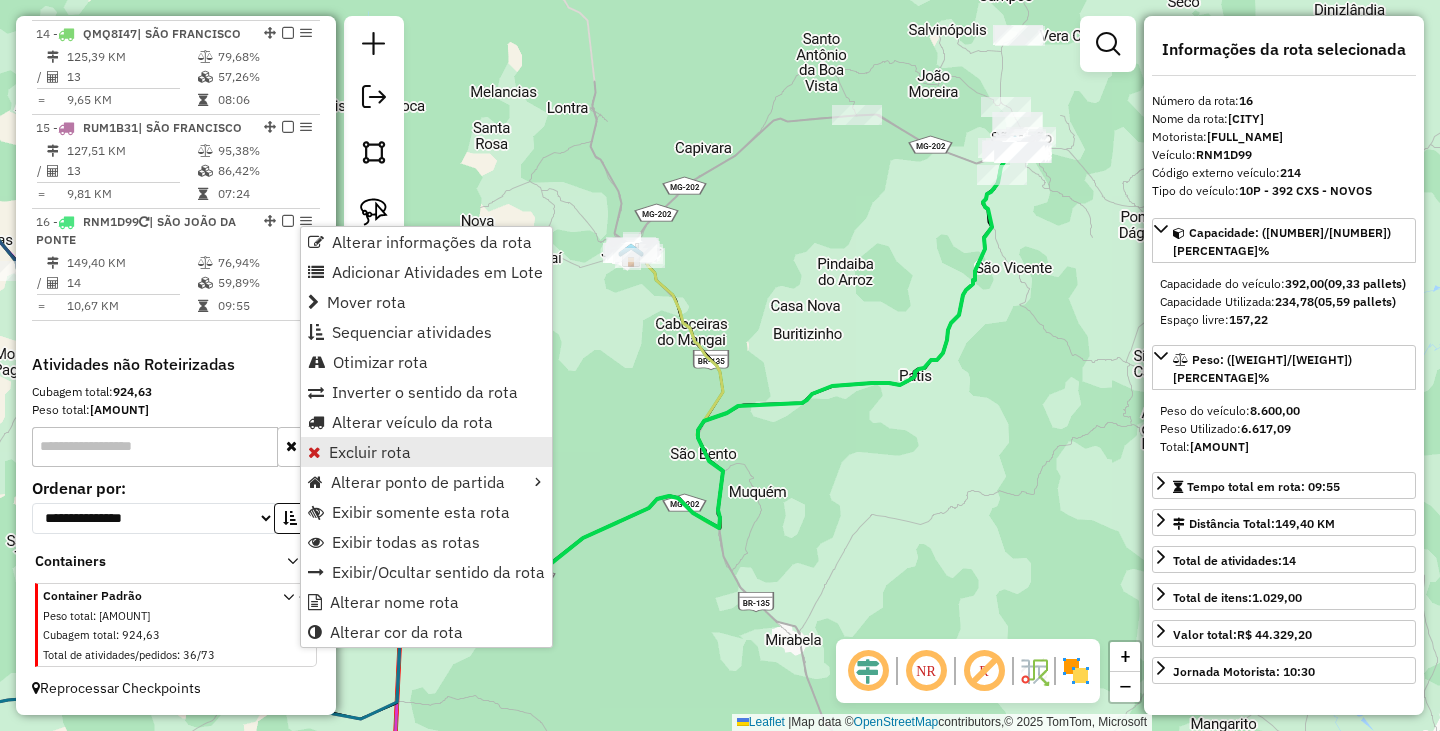 click on "Excluir rota" at bounding box center [426, 452] 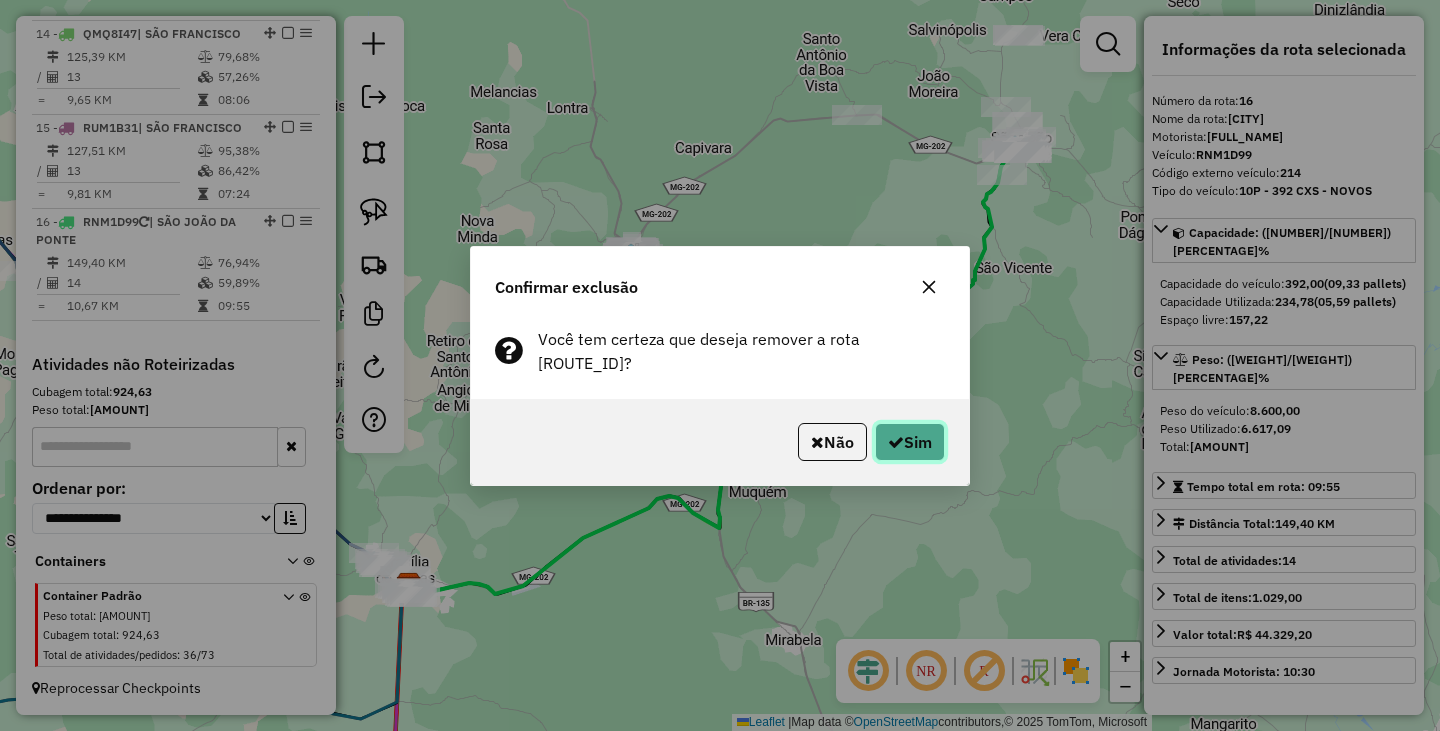 click on "Sim" 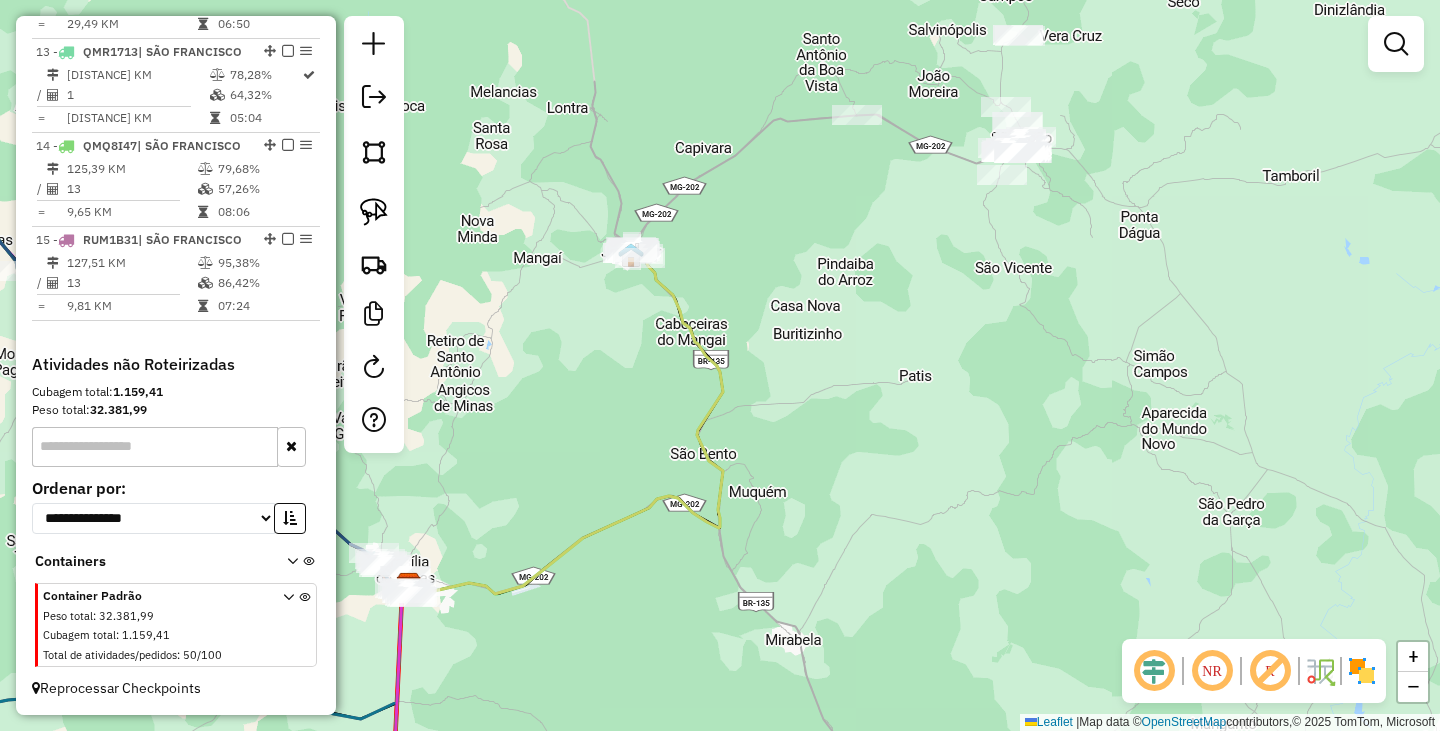 scroll, scrollTop: 2077, scrollLeft: 0, axis: vertical 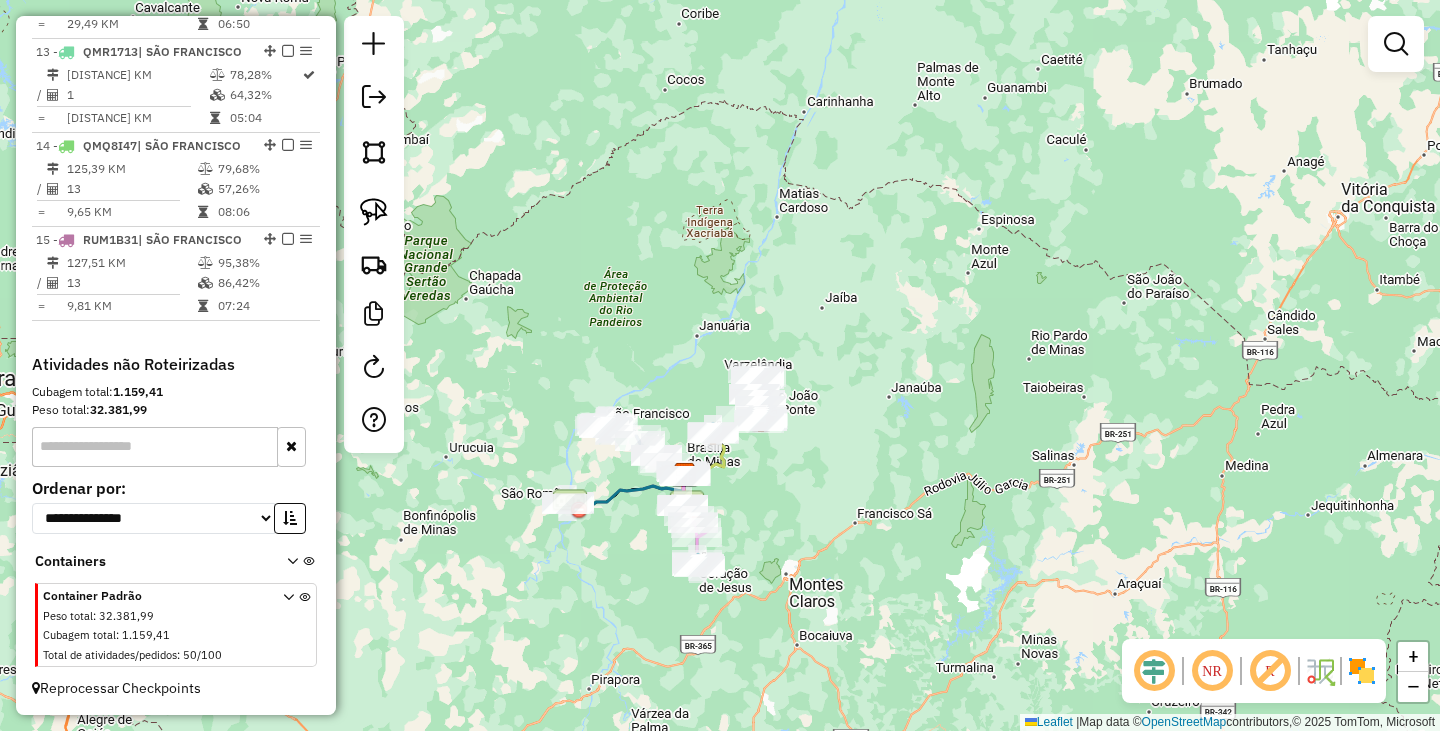 drag, startPoint x: 731, startPoint y: 513, endPoint x: 776, endPoint y: 489, distance: 51 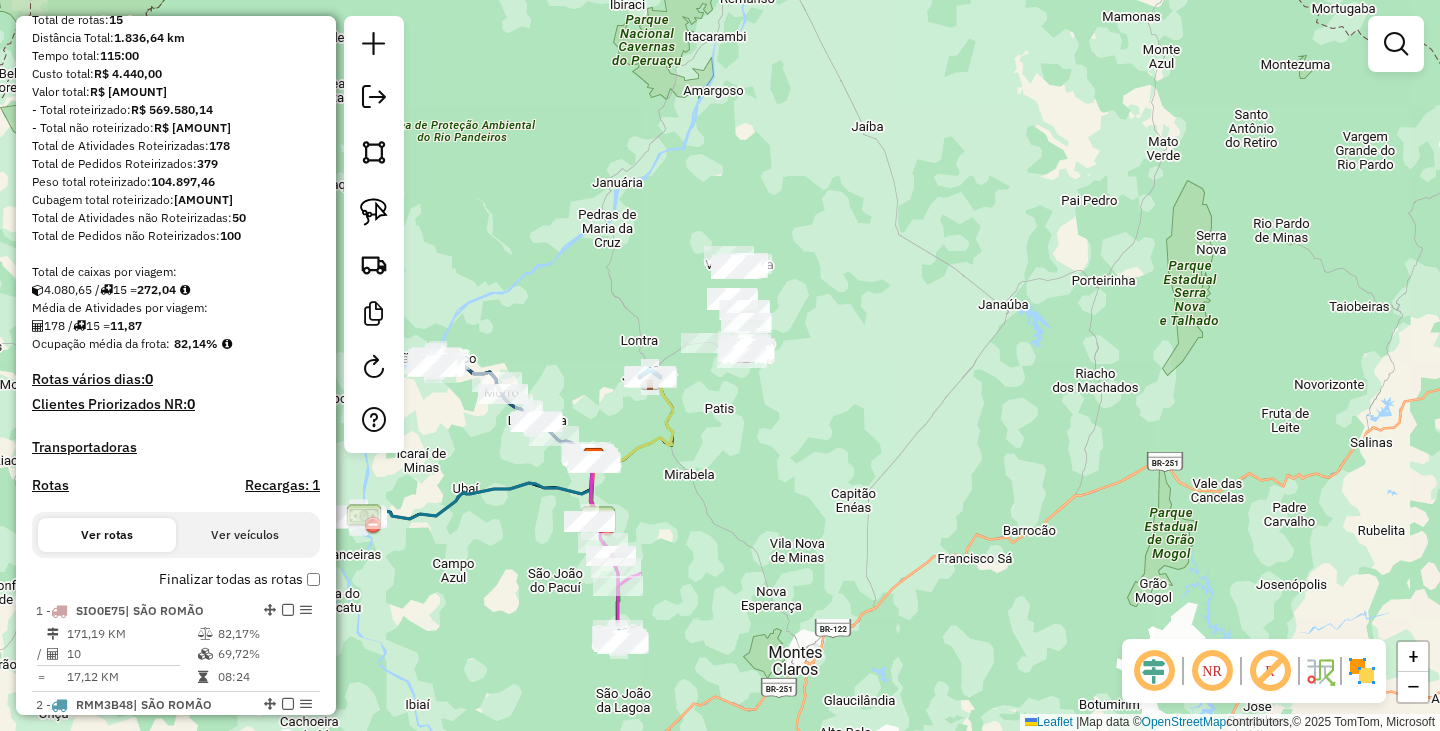 scroll, scrollTop: 177, scrollLeft: 0, axis: vertical 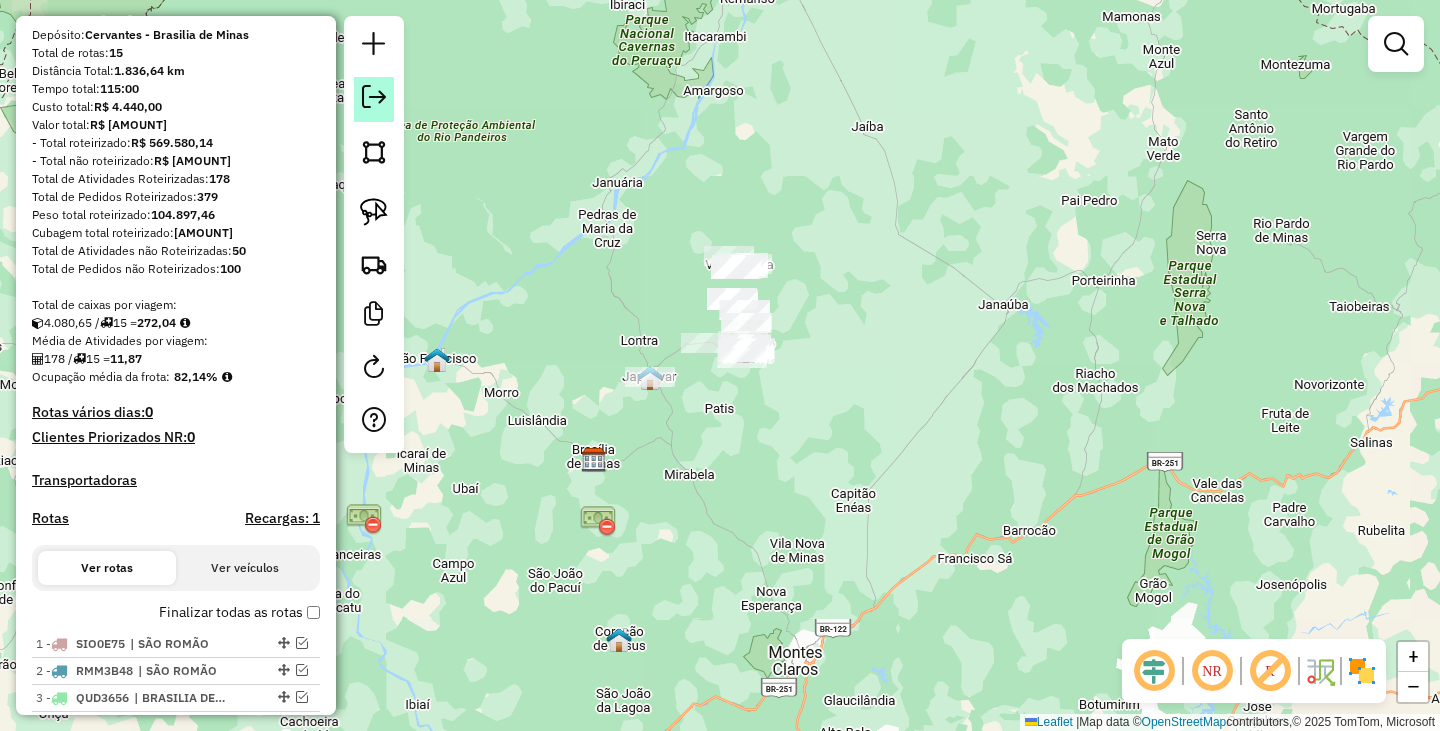 click 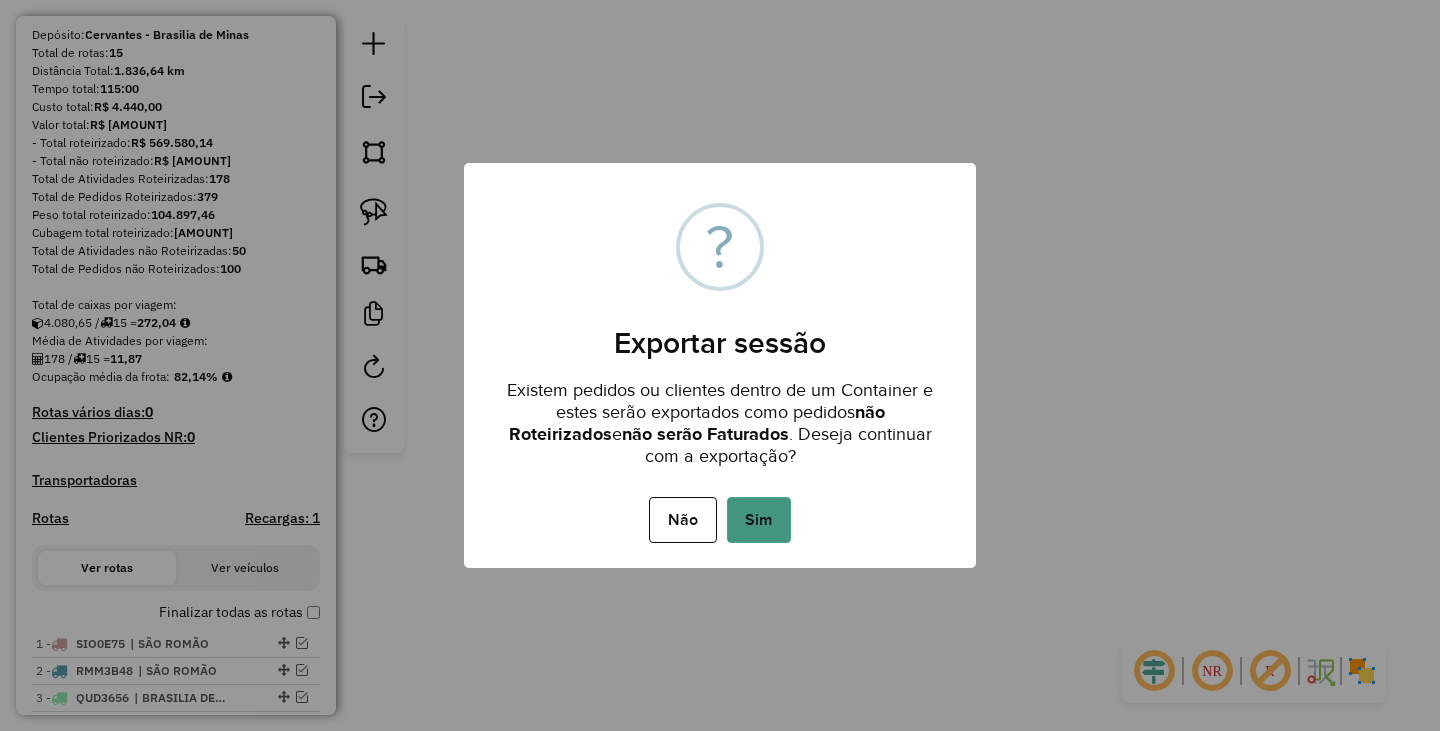 click on "Sim" at bounding box center [759, 520] 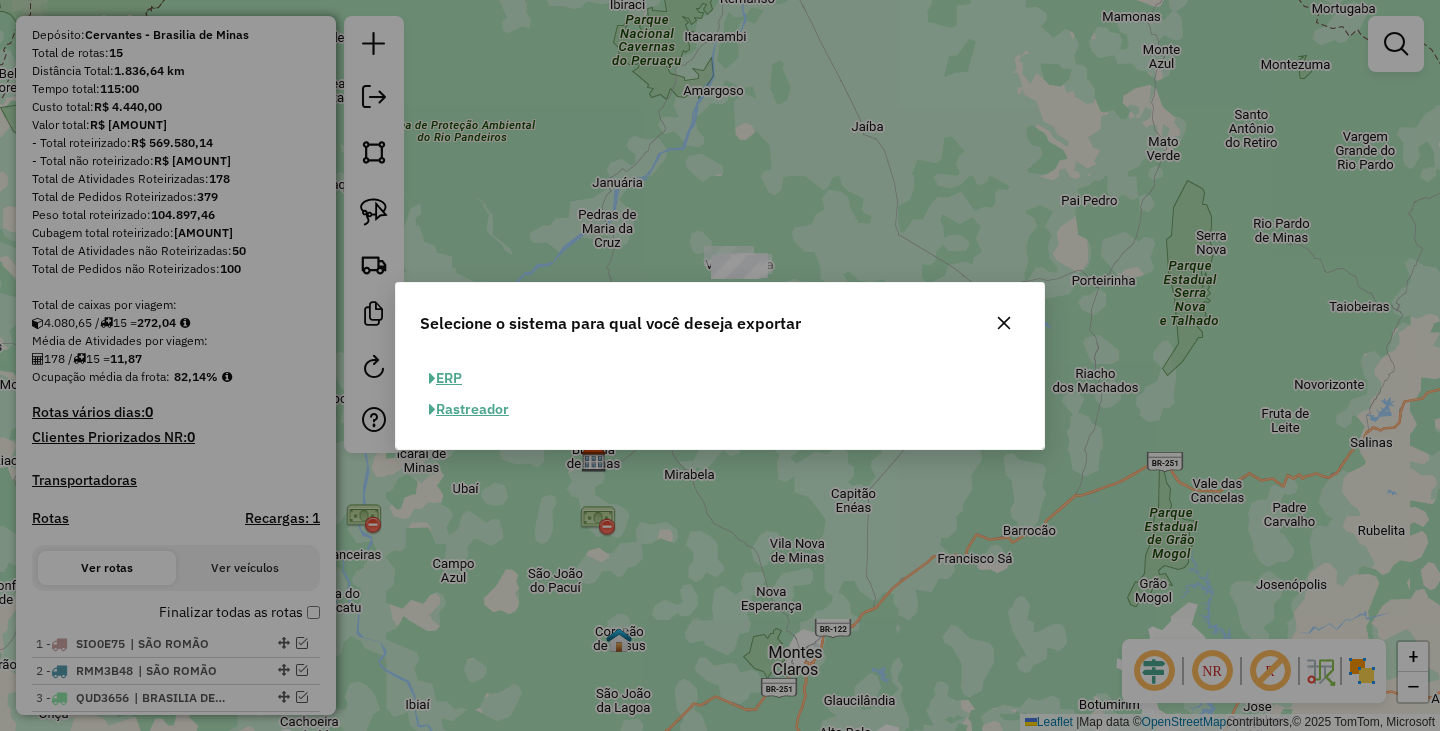 click on "ERP" 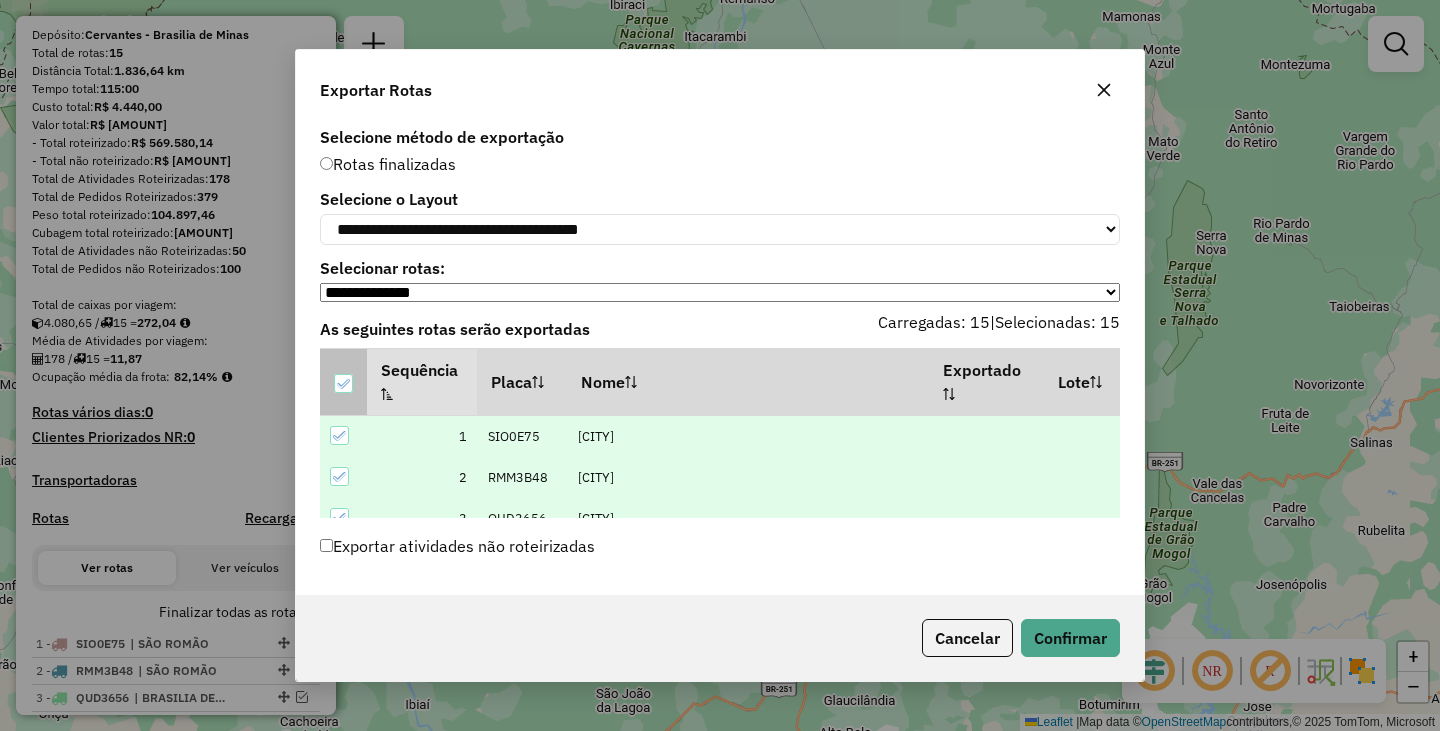 click 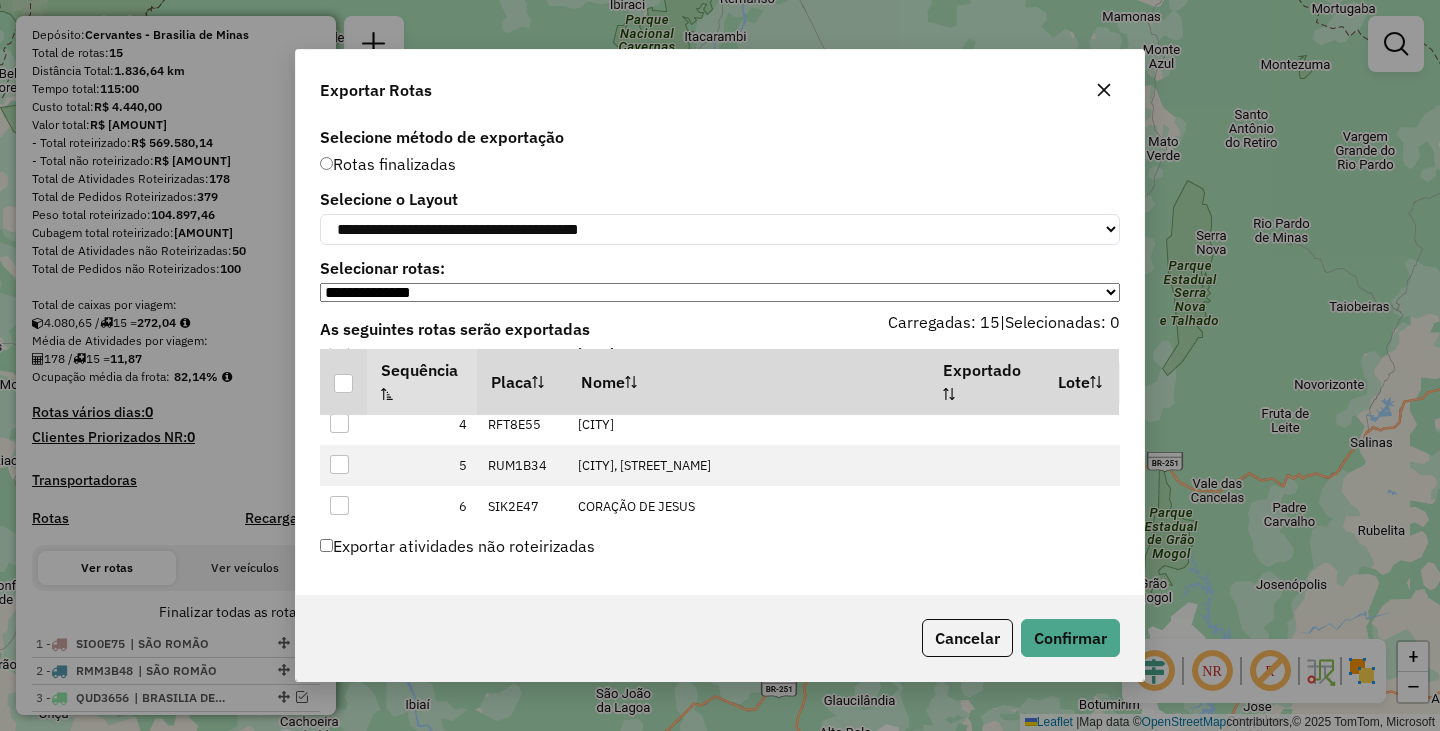 scroll, scrollTop: 513, scrollLeft: 0, axis: vertical 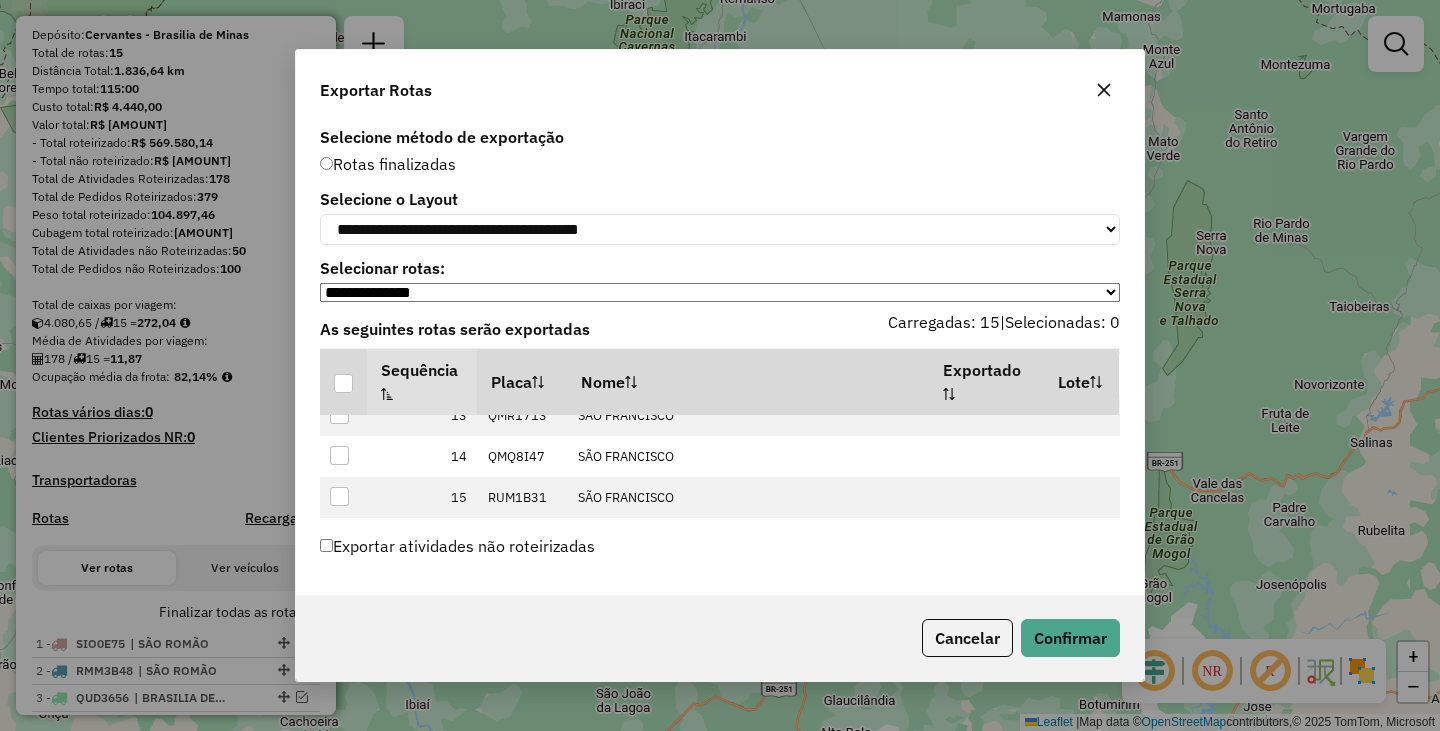 drag, startPoint x: 330, startPoint y: 387, endPoint x: 697, endPoint y: 555, distance: 403.62482 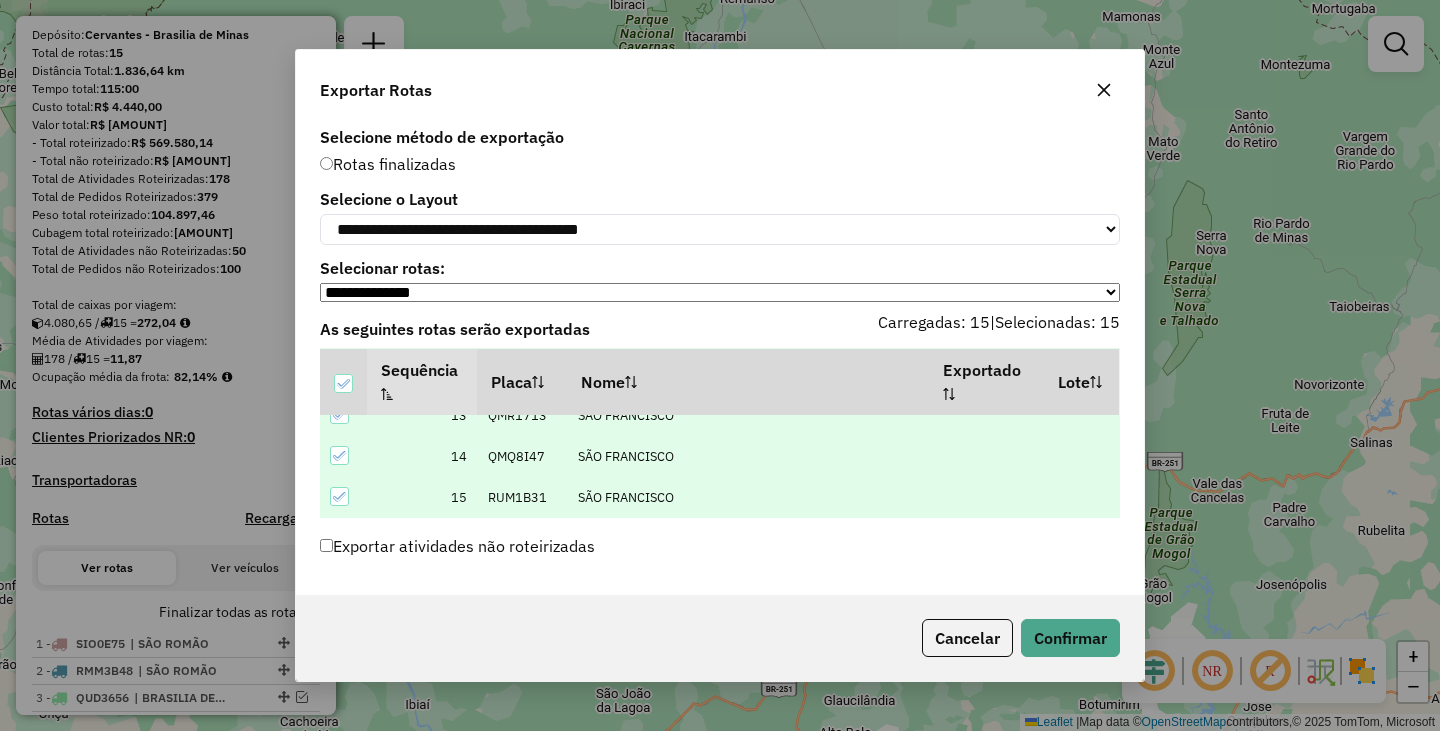 drag, startPoint x: 305, startPoint y: 264, endPoint x: 309, endPoint y: 355, distance: 91.08787 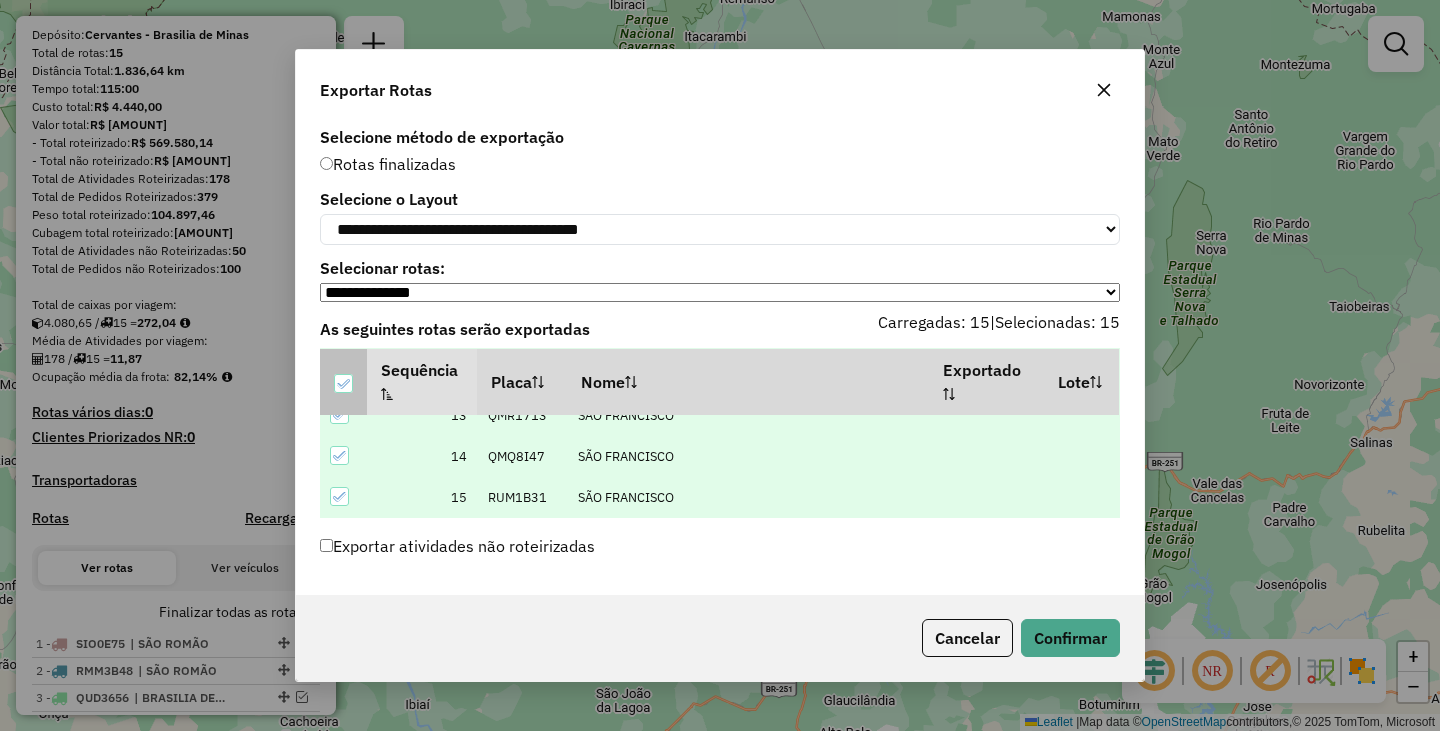 click 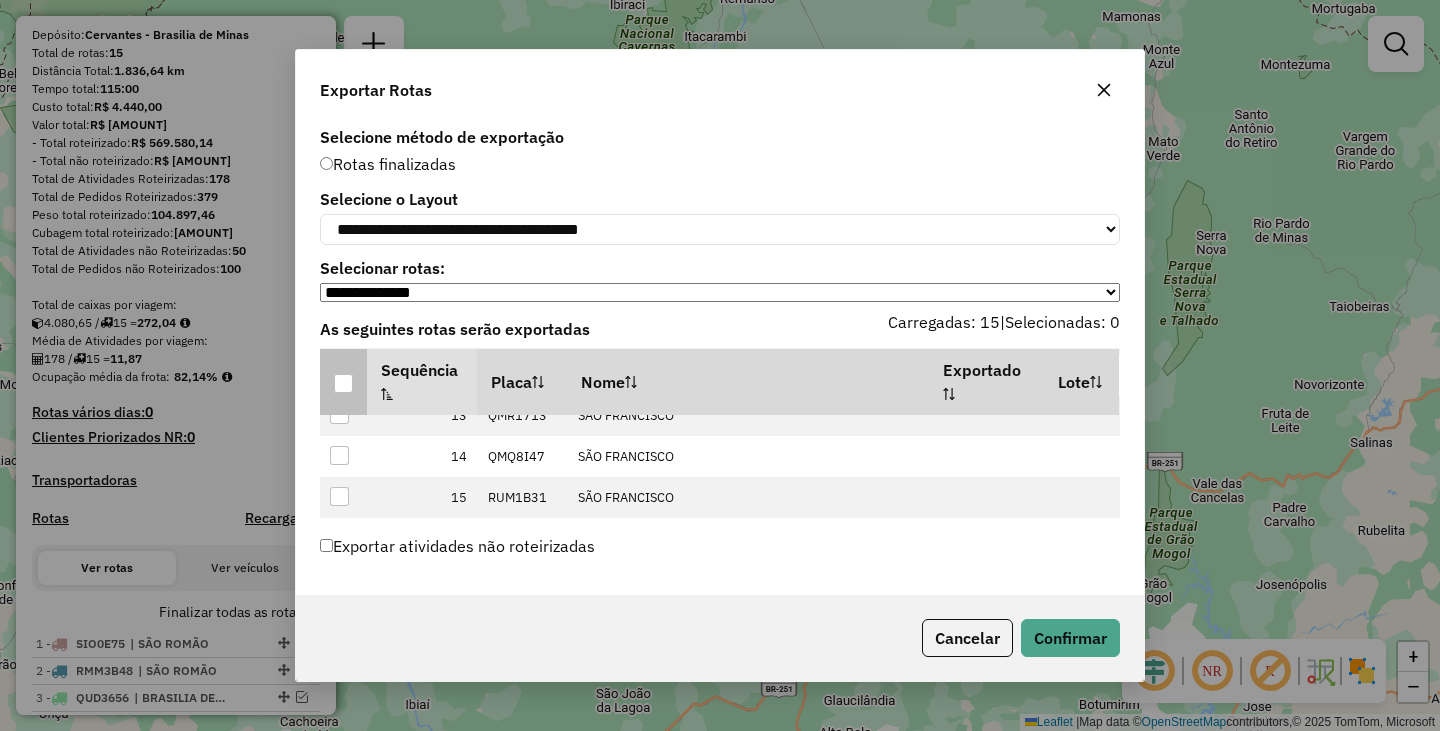 click on "Cancelar   Confirmar" 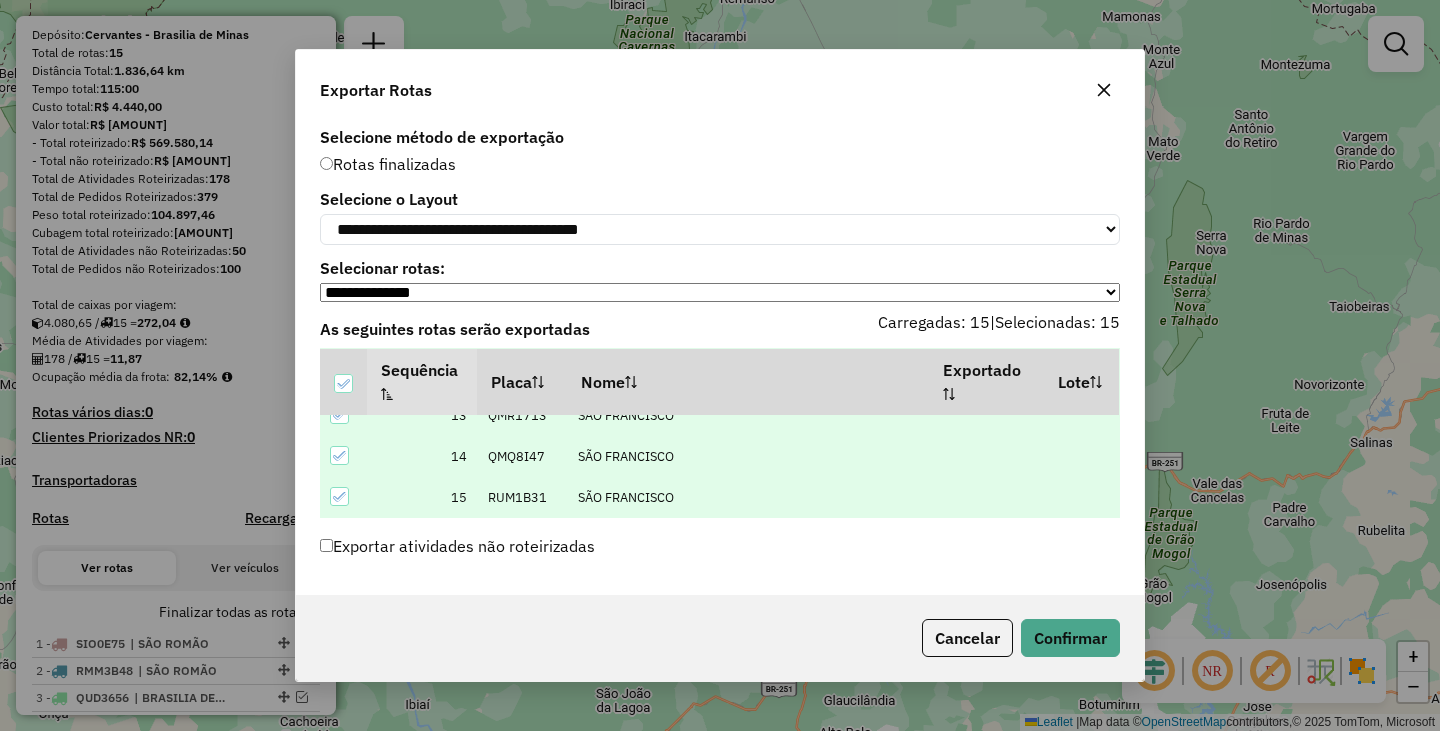 click on "**********" 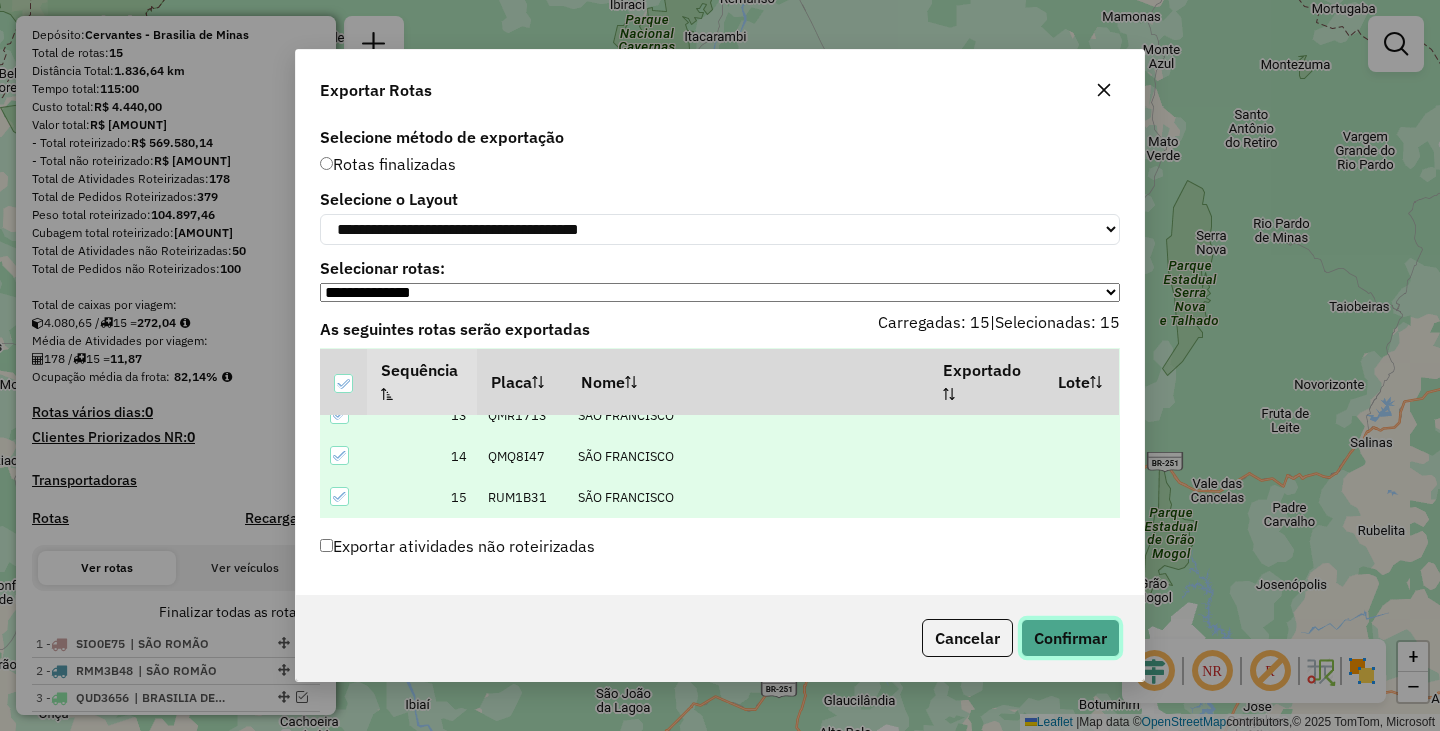 click on "Confirmar" 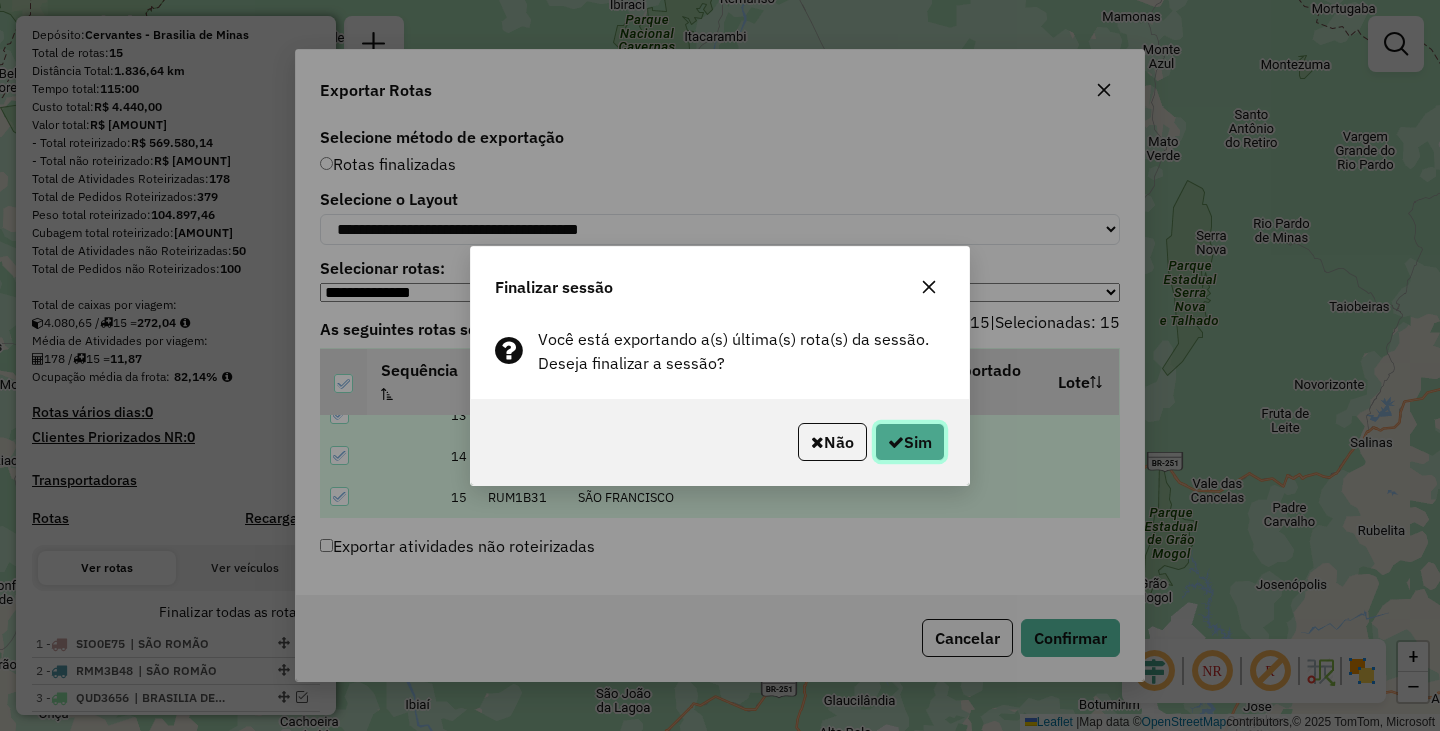 click on "Sim" 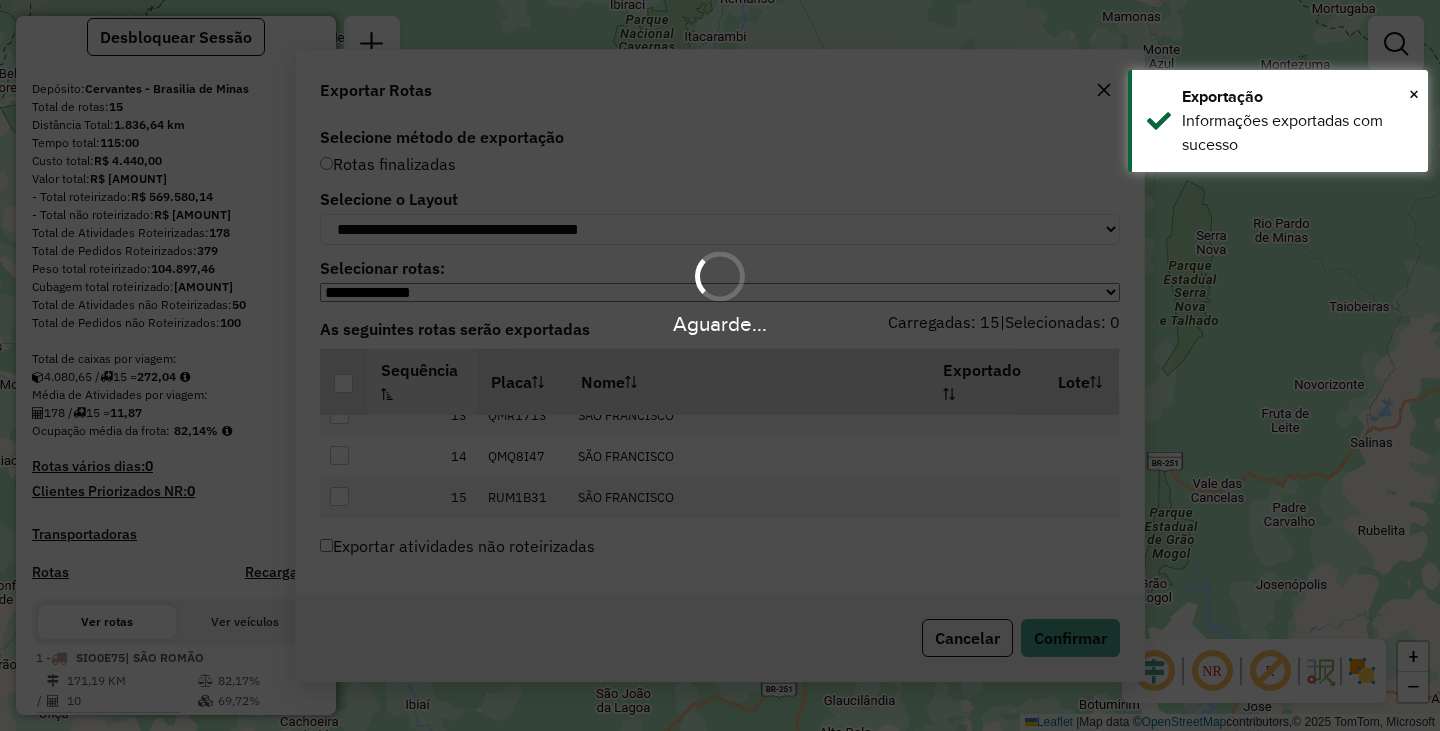 scroll, scrollTop: 231, scrollLeft: 0, axis: vertical 